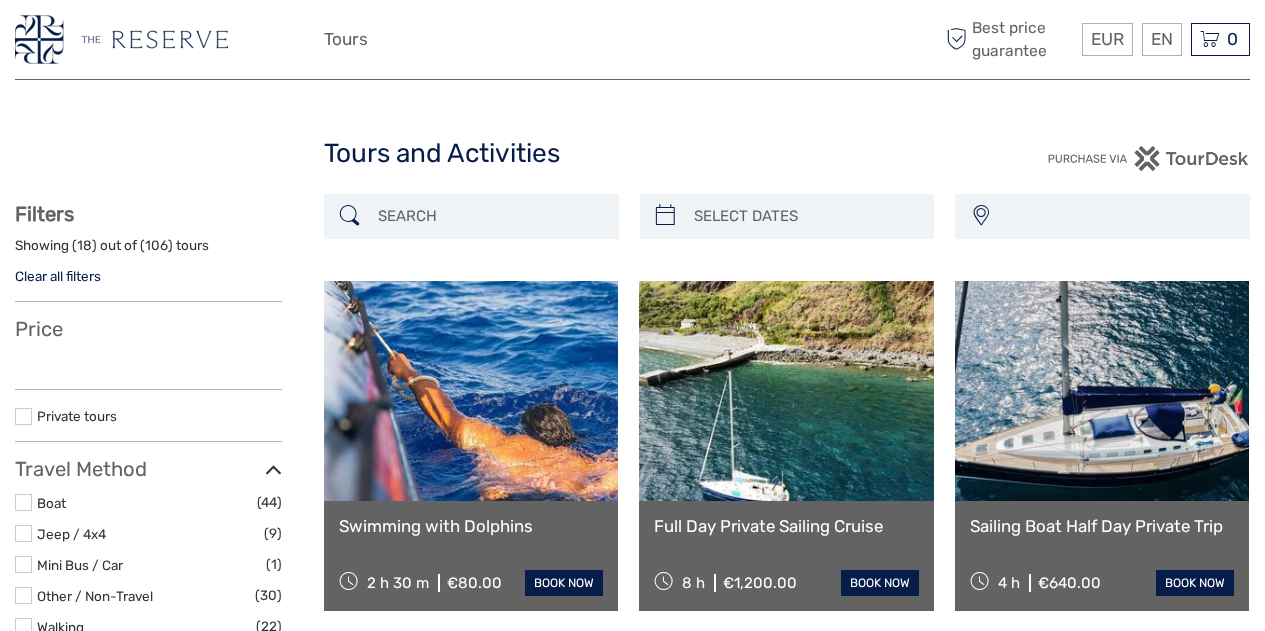 scroll, scrollTop: 0, scrollLeft: 0, axis: both 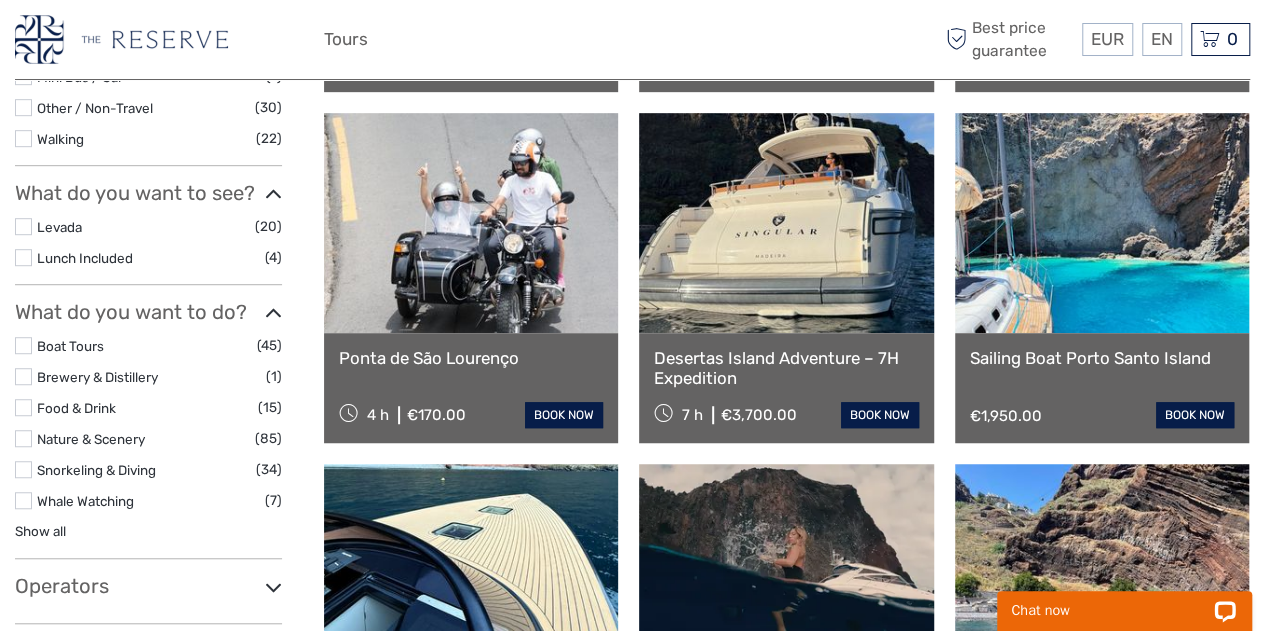 click at bounding box center [23, 345] 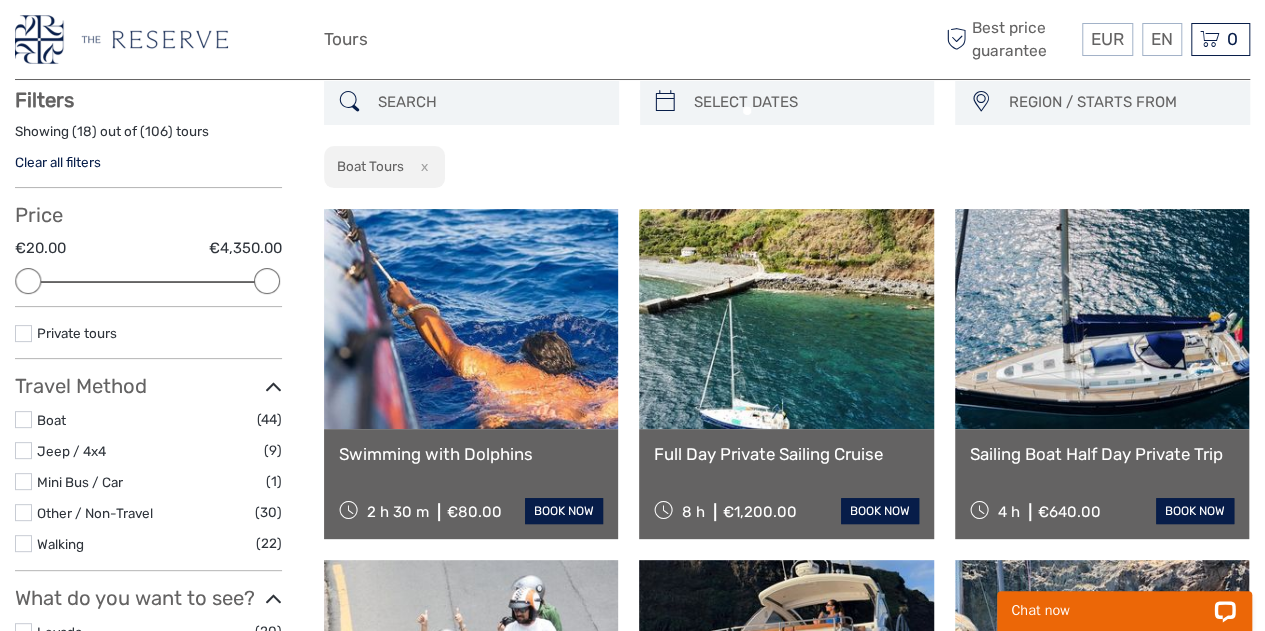 scroll, scrollTop: 113, scrollLeft: 0, axis: vertical 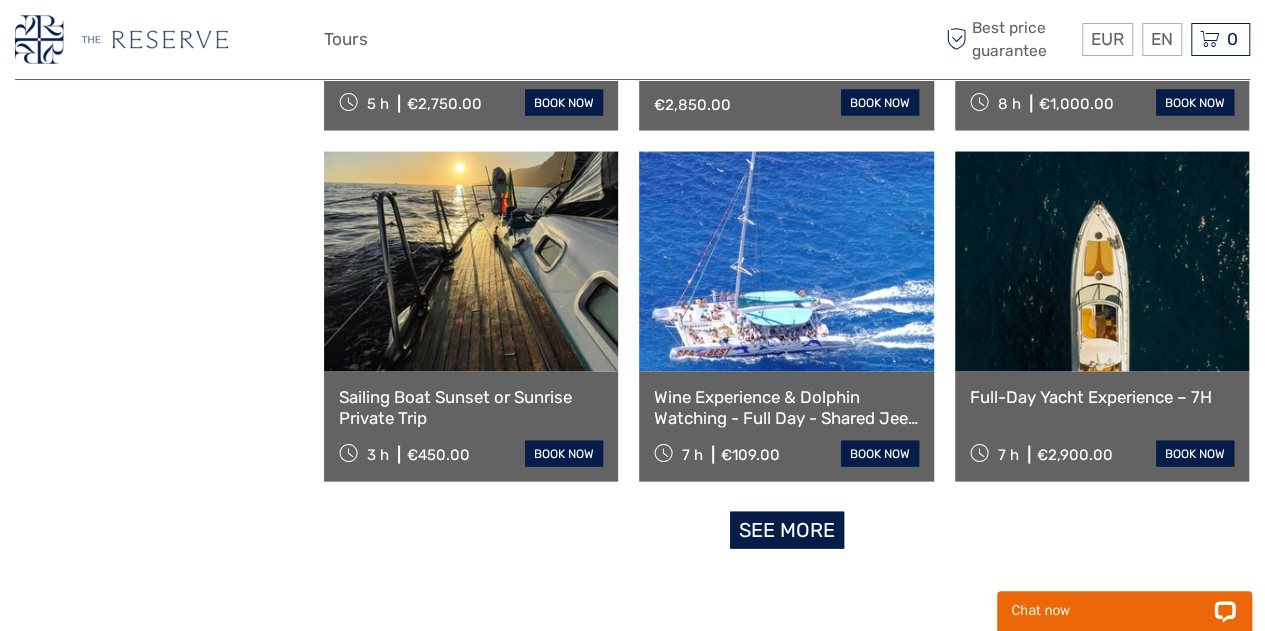 click on "See more" at bounding box center [787, 530] 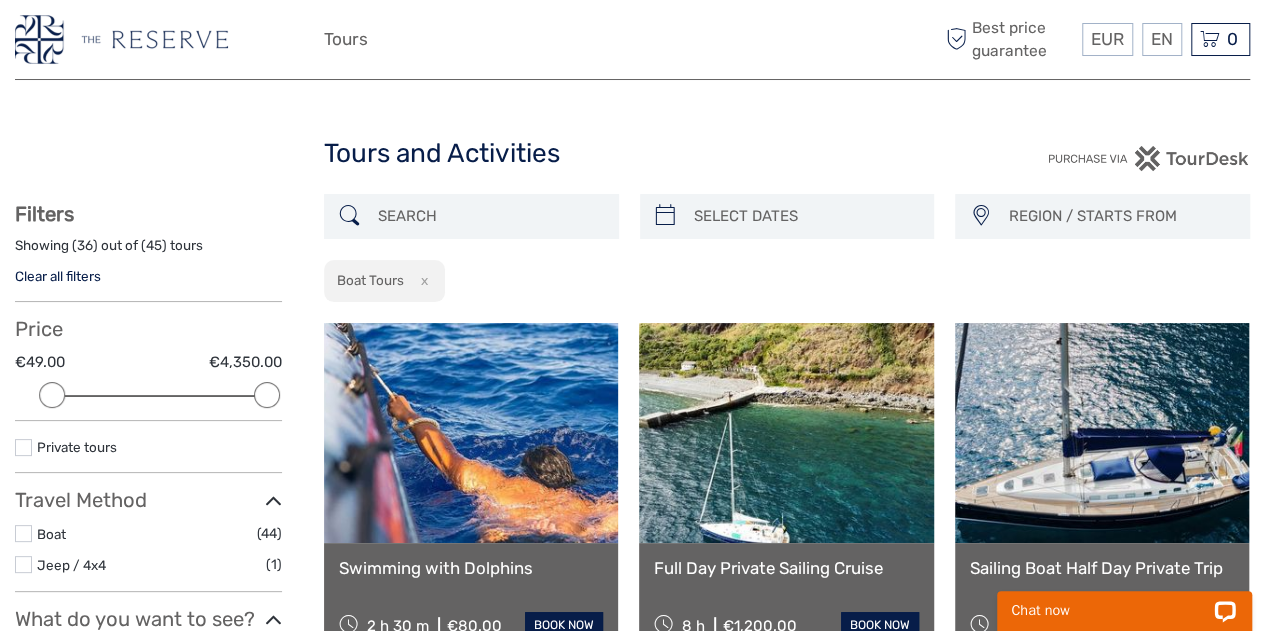 scroll, scrollTop: 238, scrollLeft: 0, axis: vertical 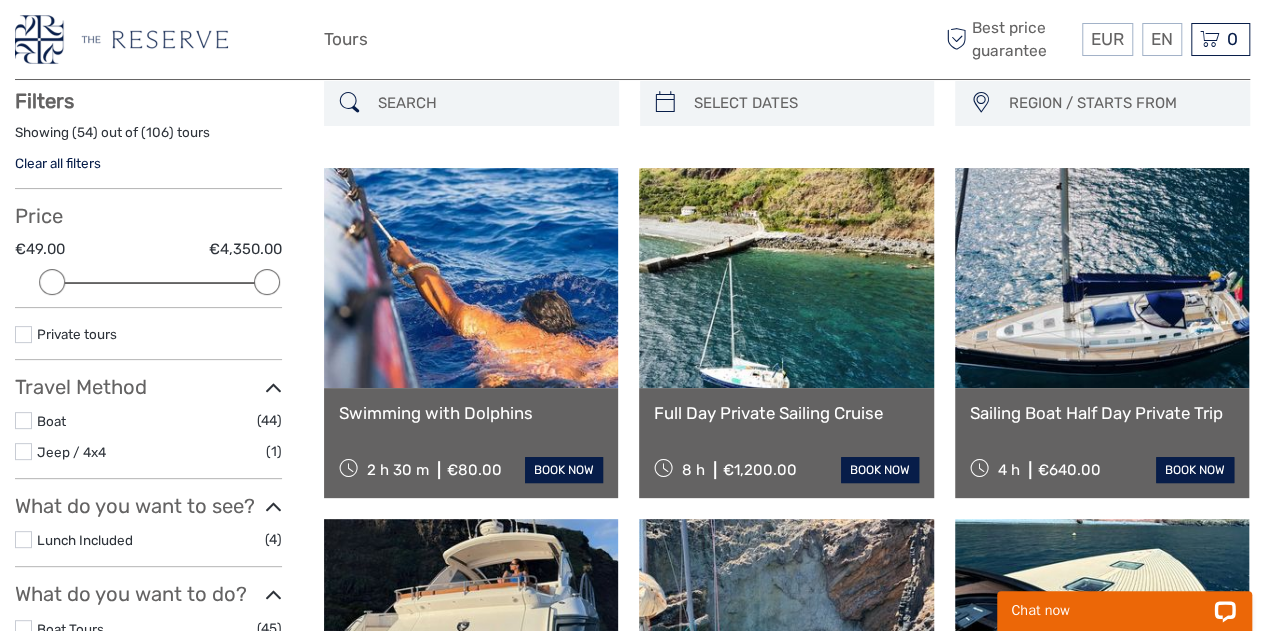 click on "REGION / STARTS FROM" at bounding box center [1119, 103] 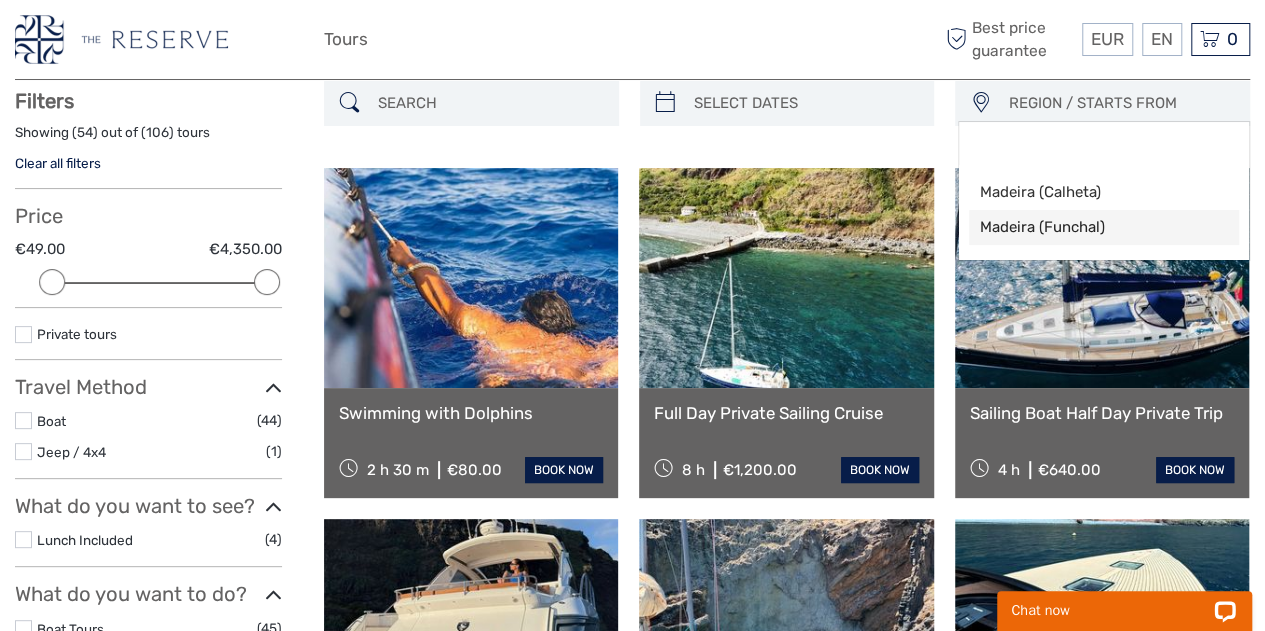 click on "Madeira (Funchal)" at bounding box center (1087, 227) 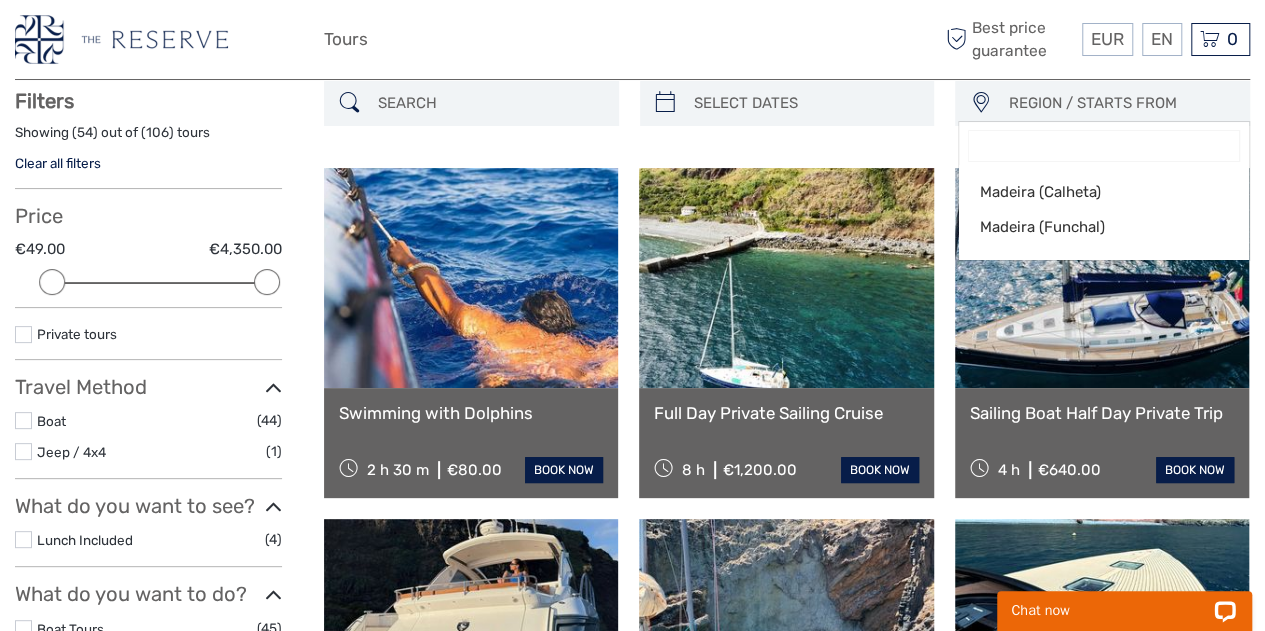select on "Madeira (Funchal)" 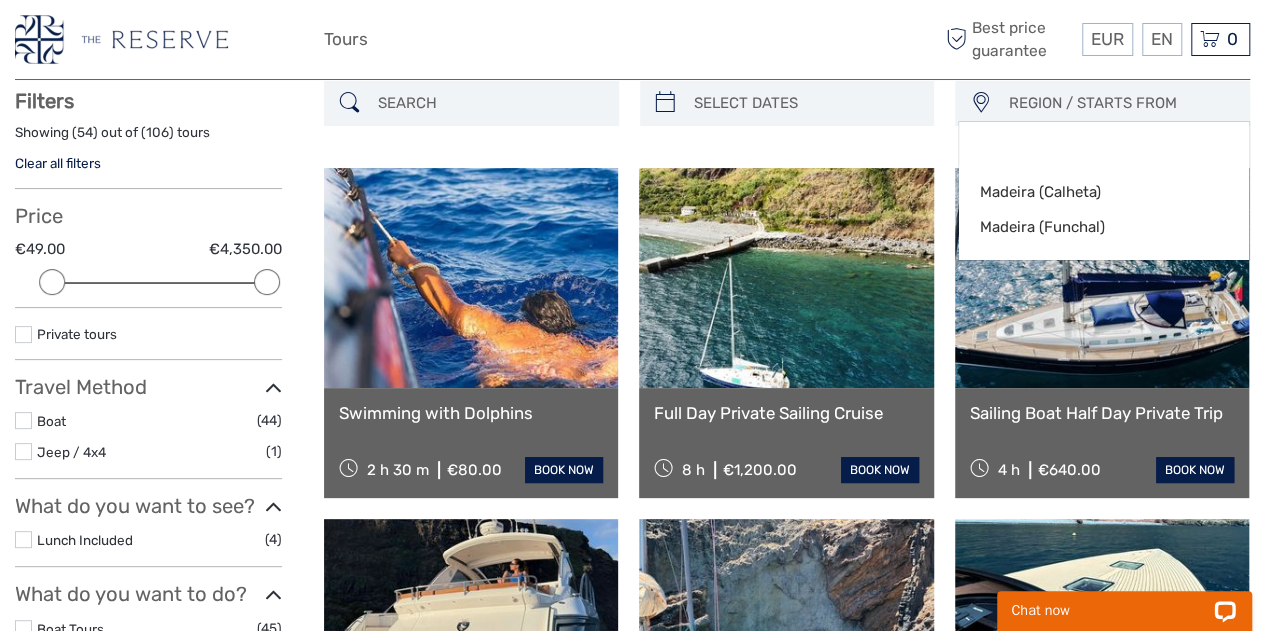 scroll, scrollTop: 4, scrollLeft: 0, axis: vertical 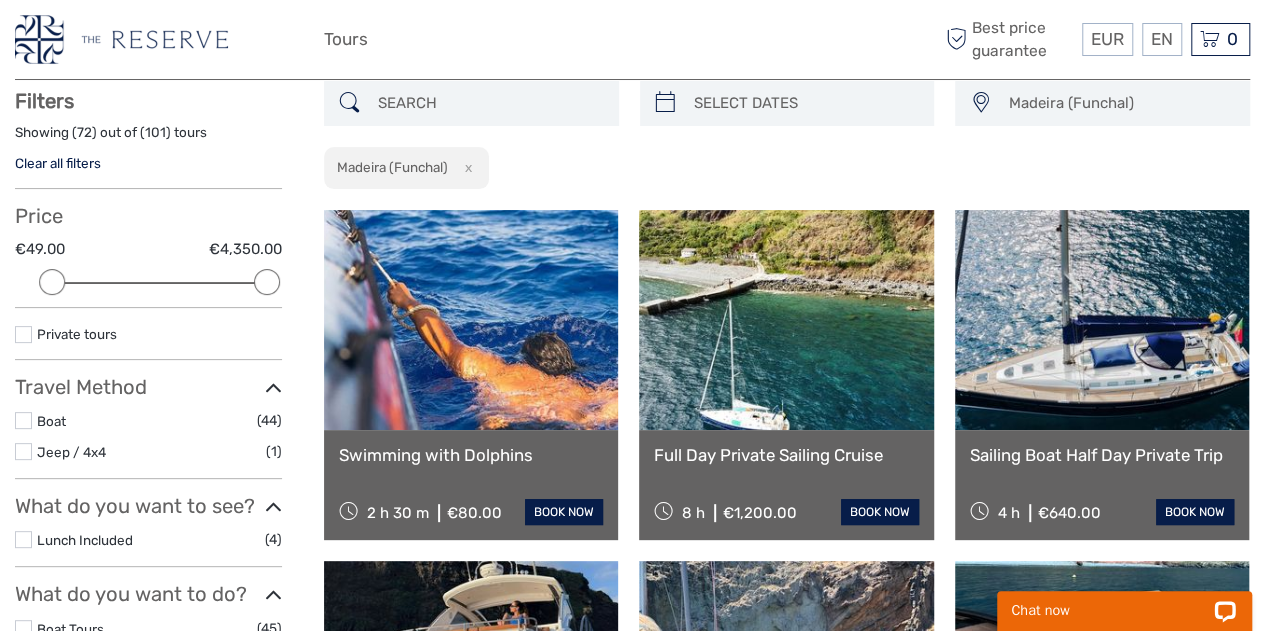 click at bounding box center [489, 103] 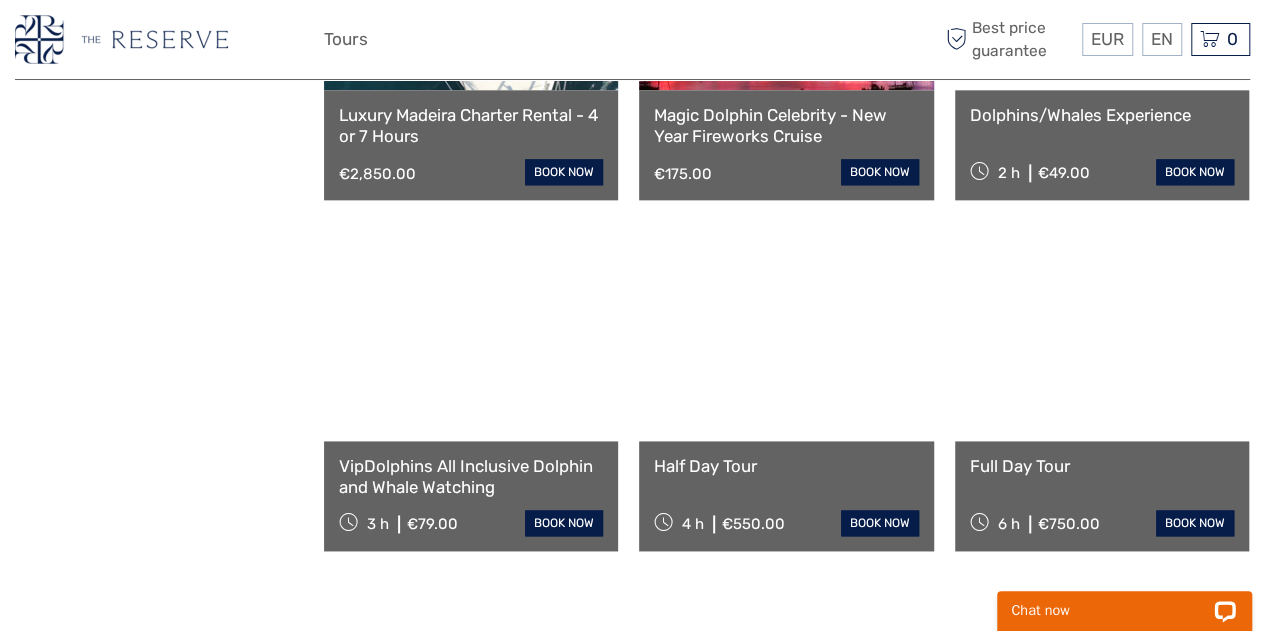 scroll, scrollTop: 1184, scrollLeft: 0, axis: vertical 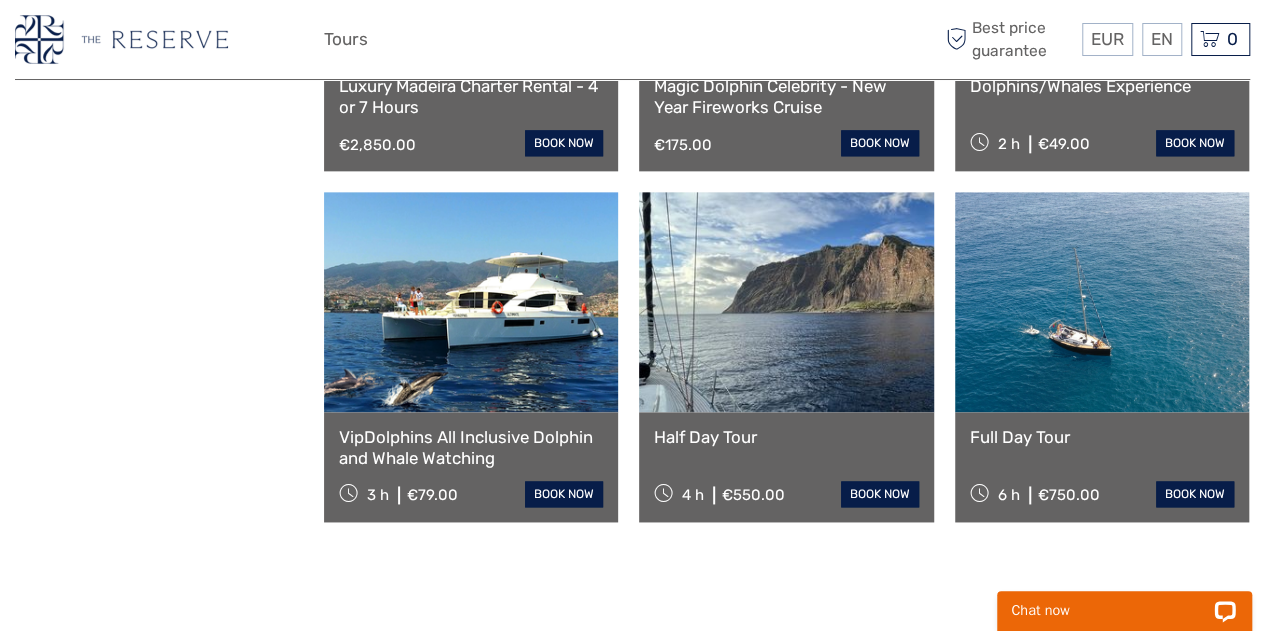 type on "Vip dolphins" 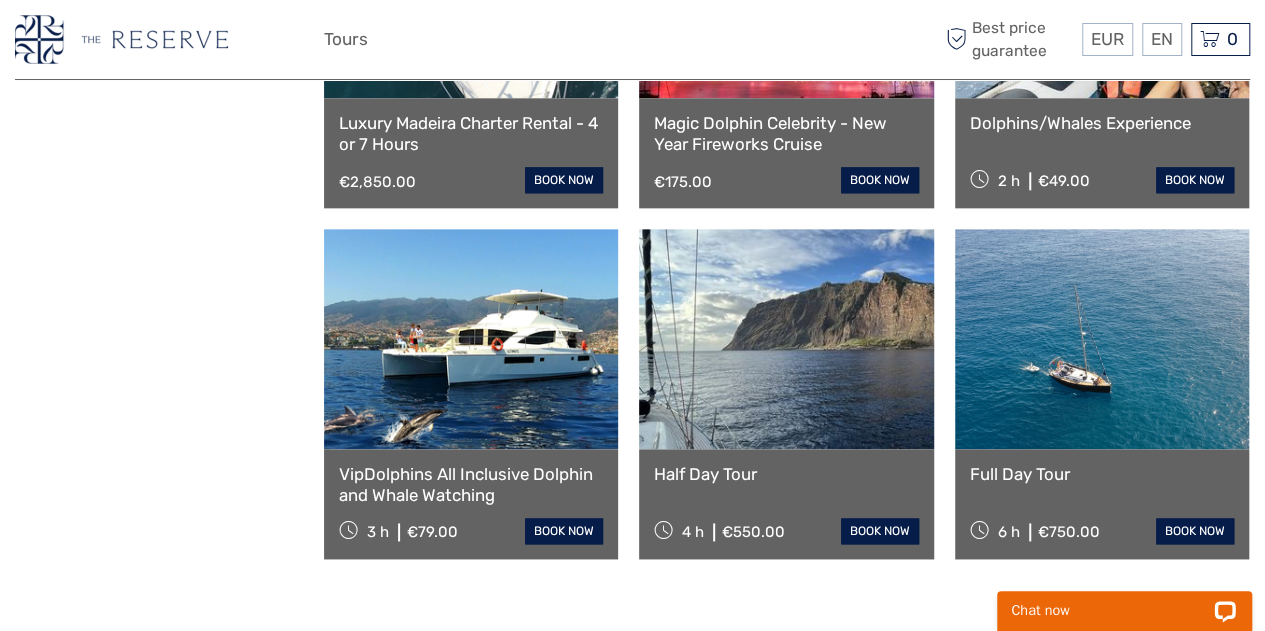 scroll, scrollTop: 1146, scrollLeft: 0, axis: vertical 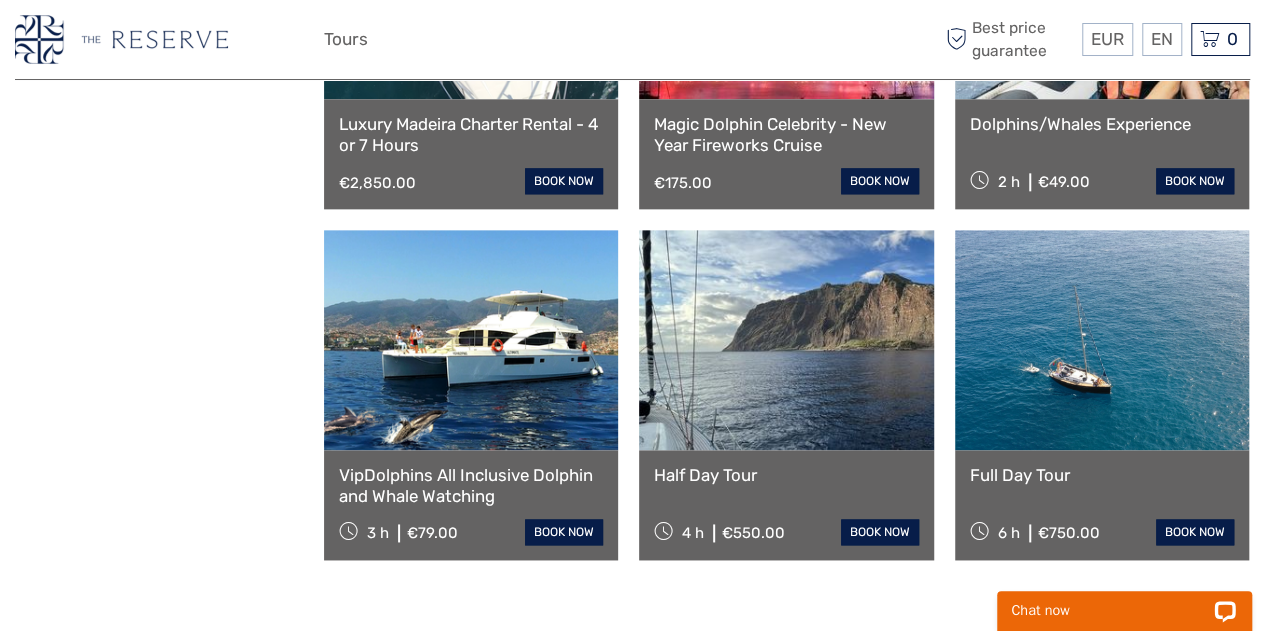 click on "Half Day Tour" at bounding box center [786, 475] 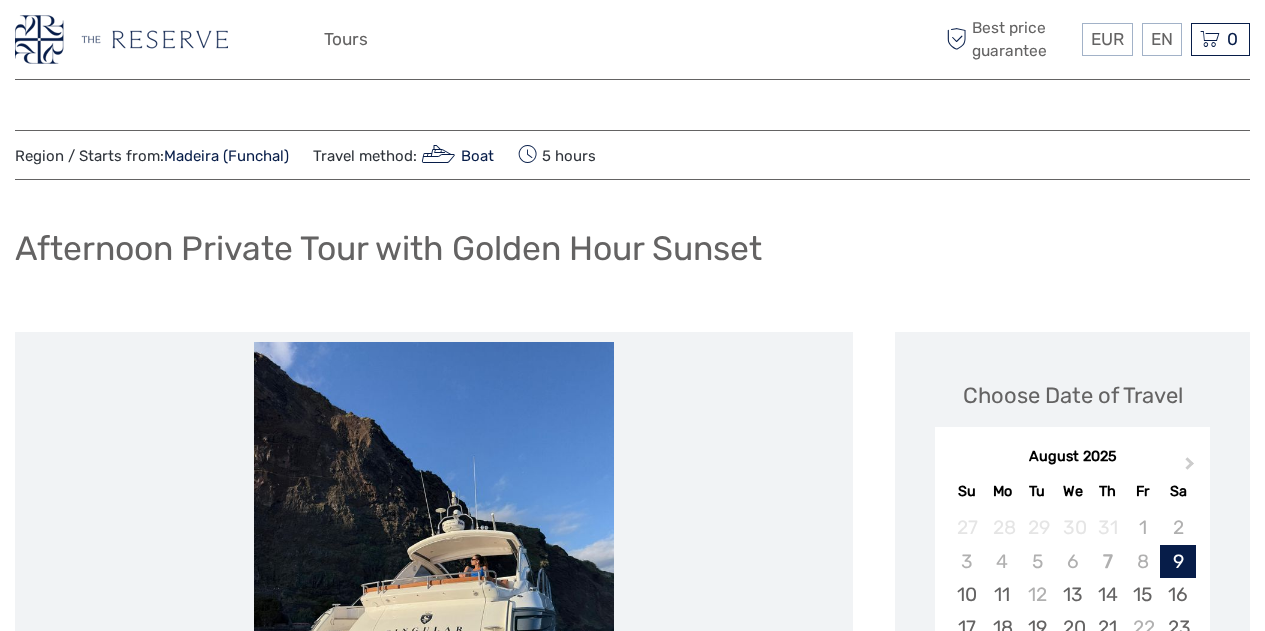 scroll, scrollTop: 0, scrollLeft: 0, axis: both 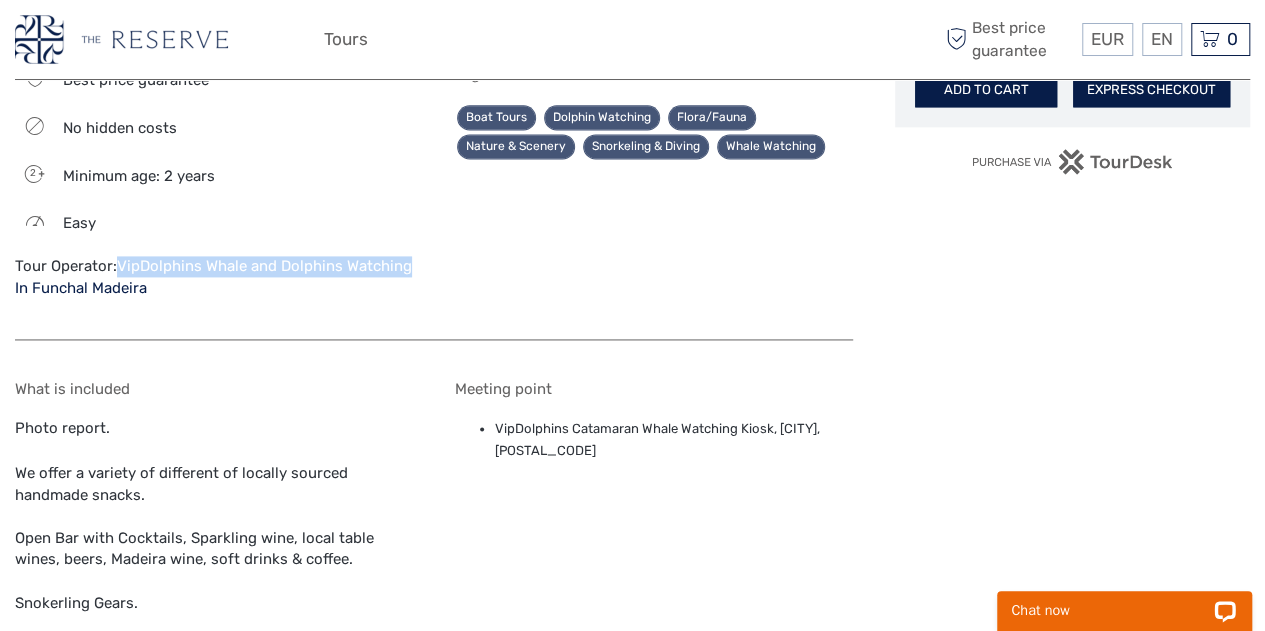 drag, startPoint x: 116, startPoint y: 262, endPoint x: 423, endPoint y: 271, distance: 307.1319 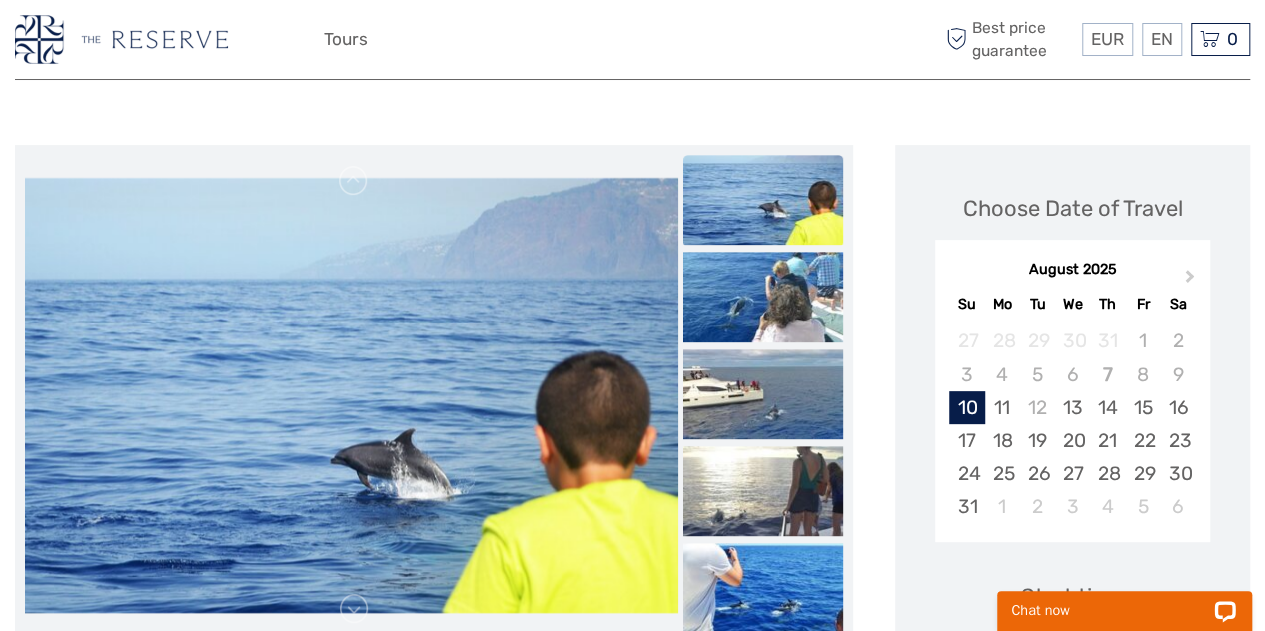 scroll, scrollTop: 0, scrollLeft: 0, axis: both 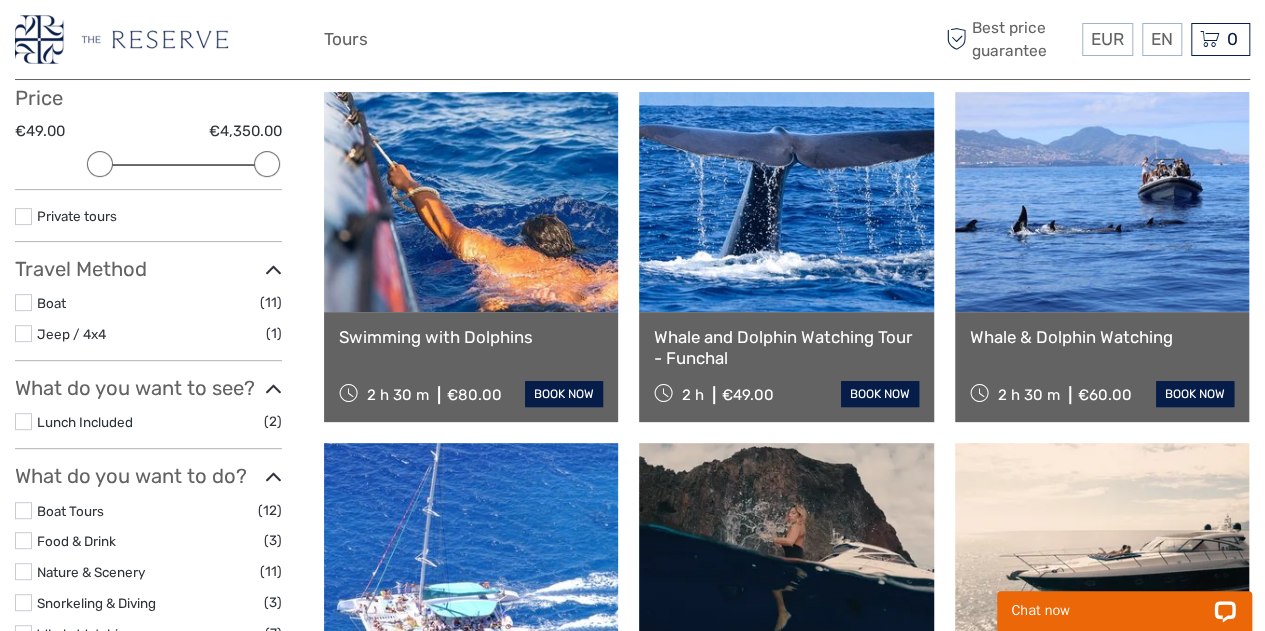 click at bounding box center (23, 302) 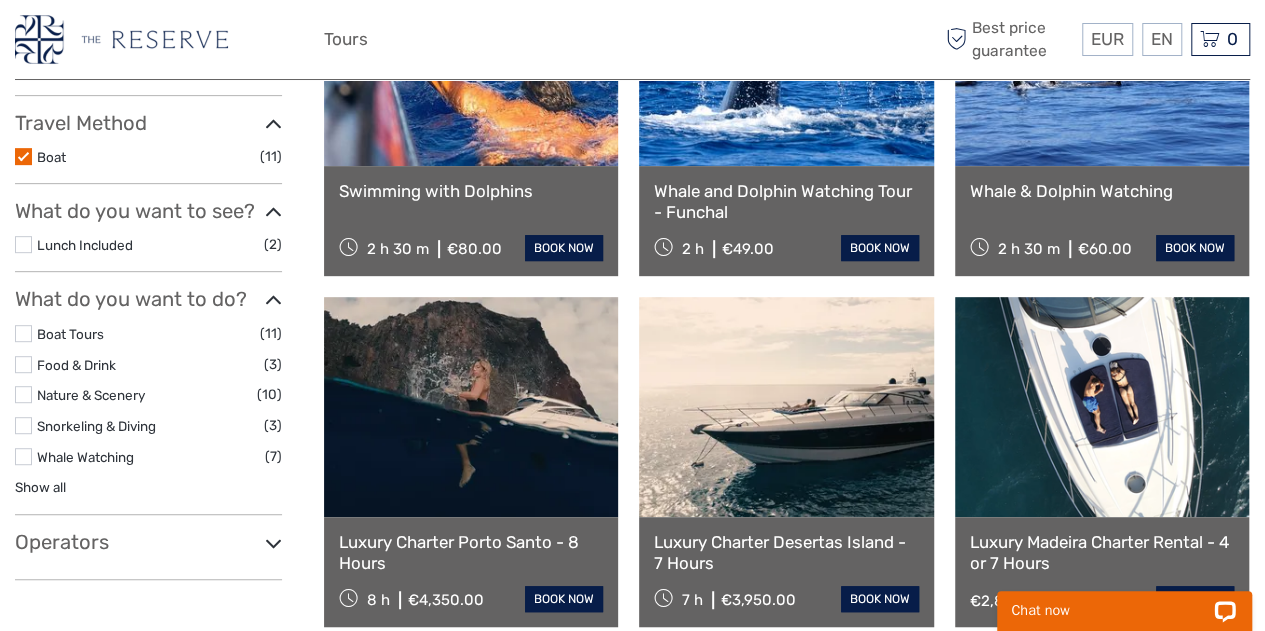 scroll, scrollTop: 0, scrollLeft: 0, axis: both 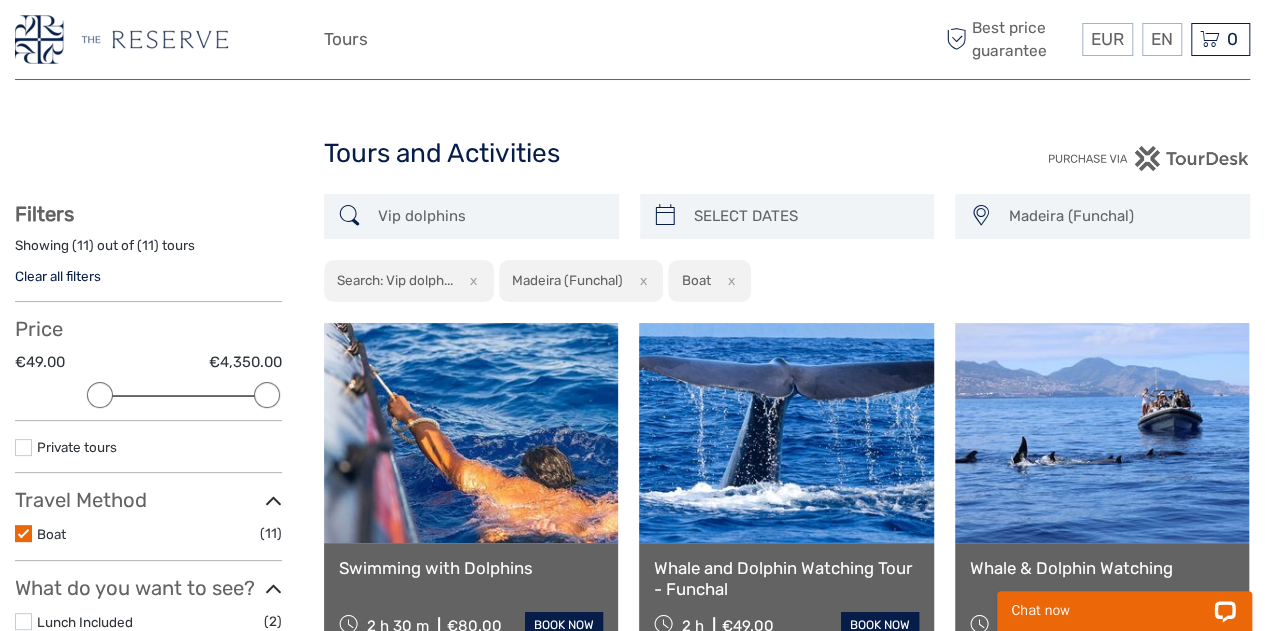 drag, startPoint x: 500, startPoint y: 213, endPoint x: 261, endPoint y: 211, distance: 239.00836 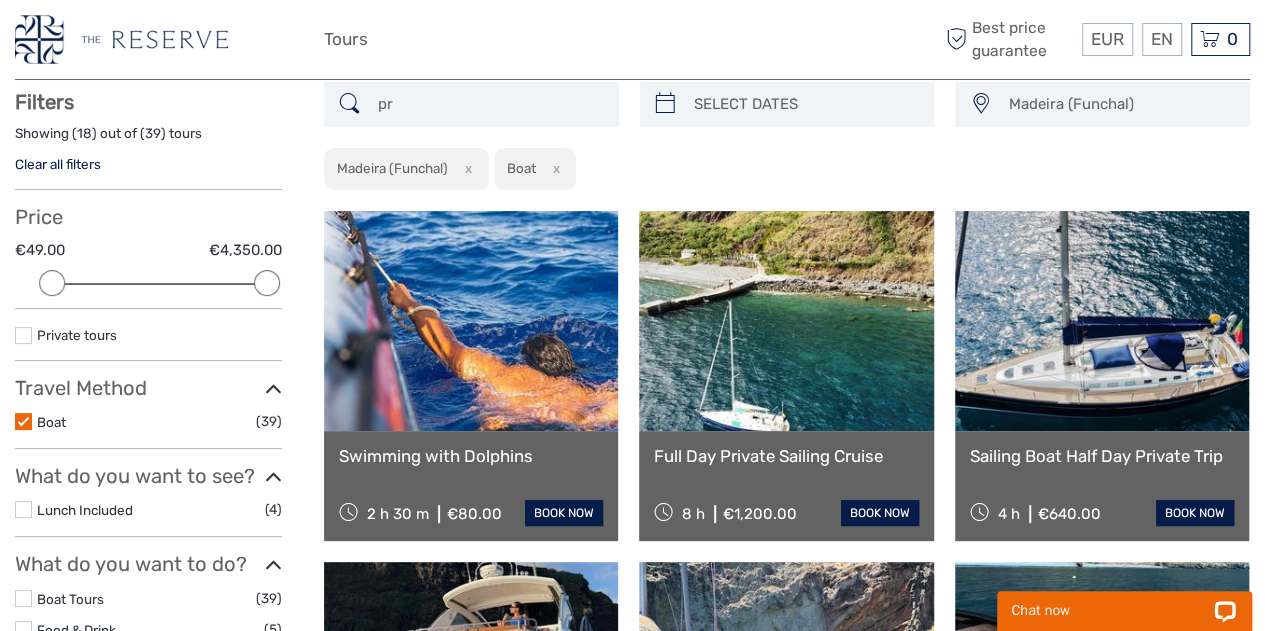 scroll, scrollTop: 113, scrollLeft: 0, axis: vertical 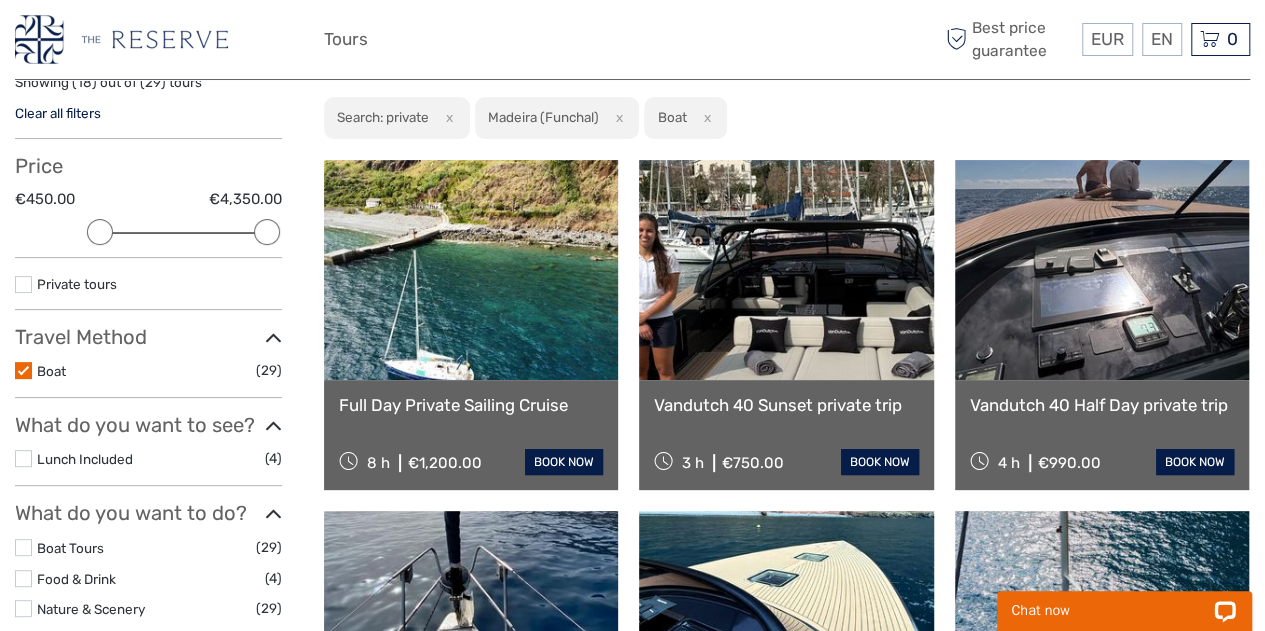 type on "private" 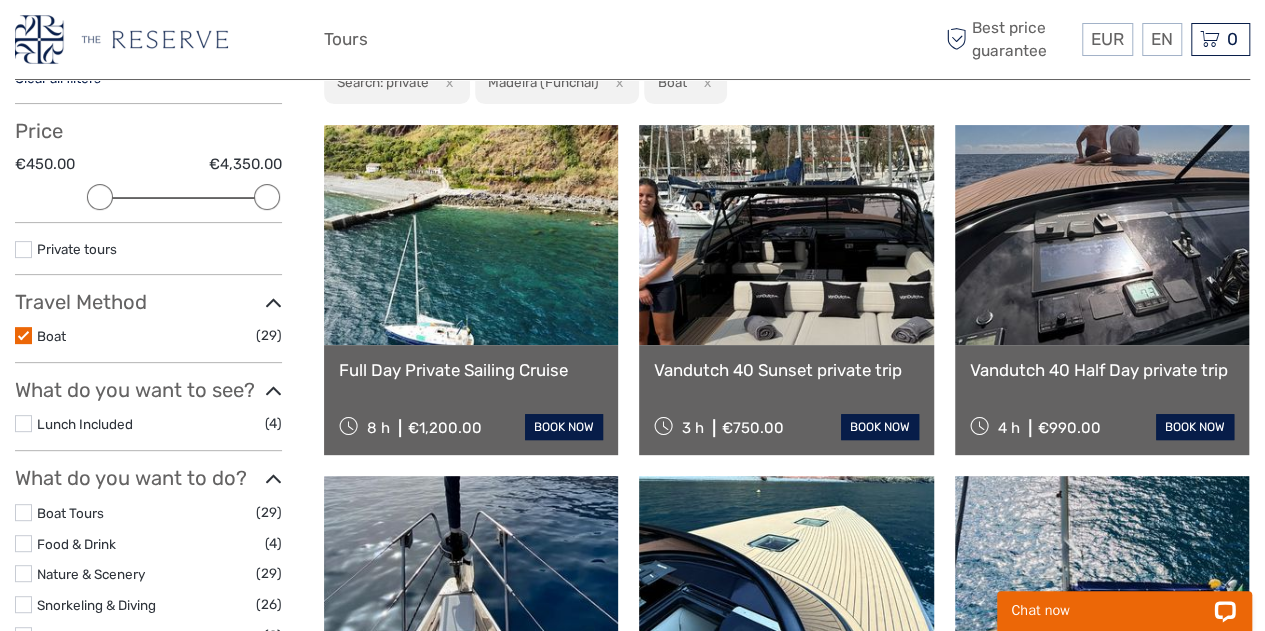 scroll, scrollTop: 199, scrollLeft: 0, axis: vertical 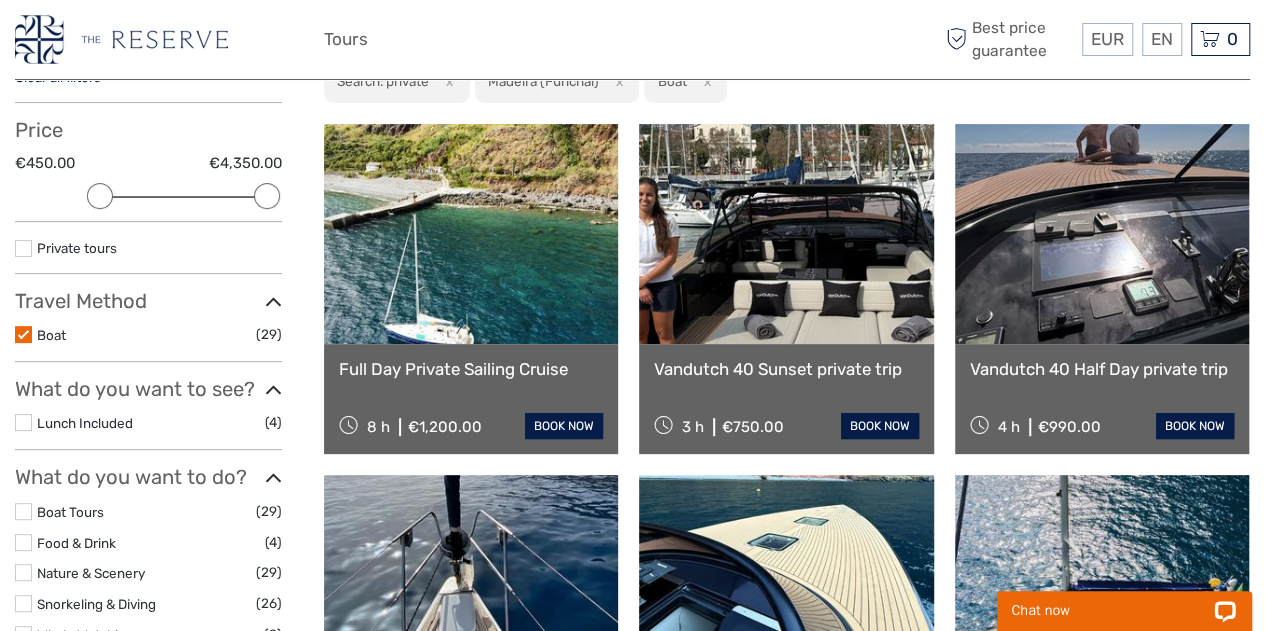 click at bounding box center [786, 234] 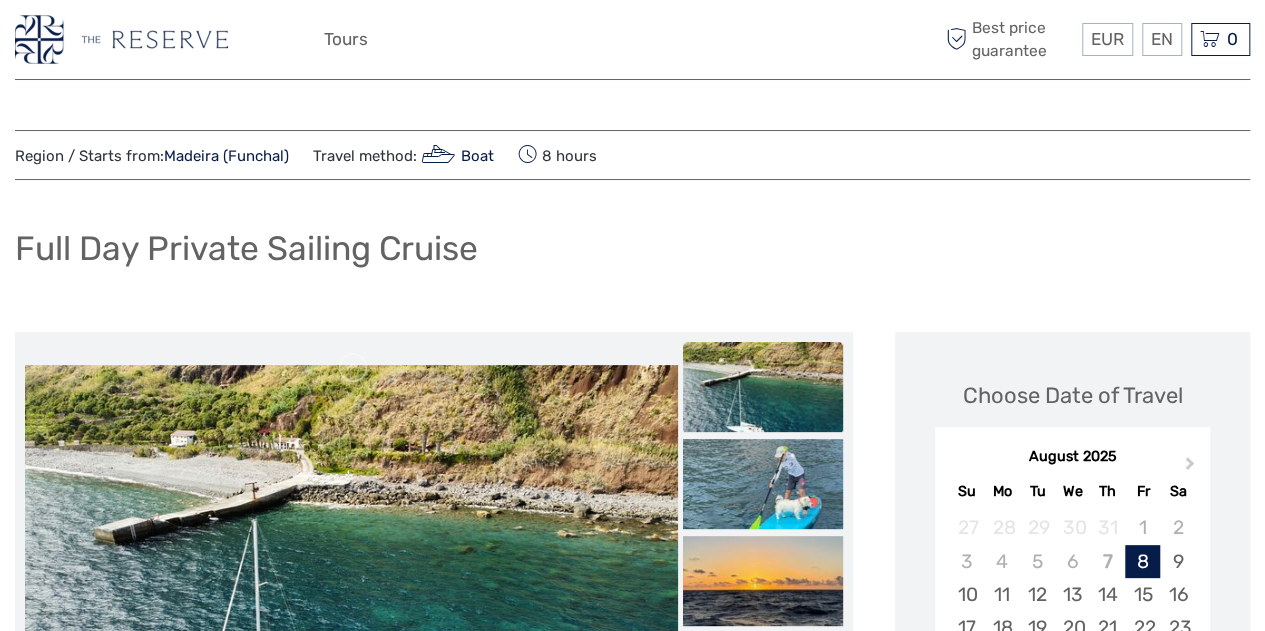 scroll, scrollTop: 427, scrollLeft: 0, axis: vertical 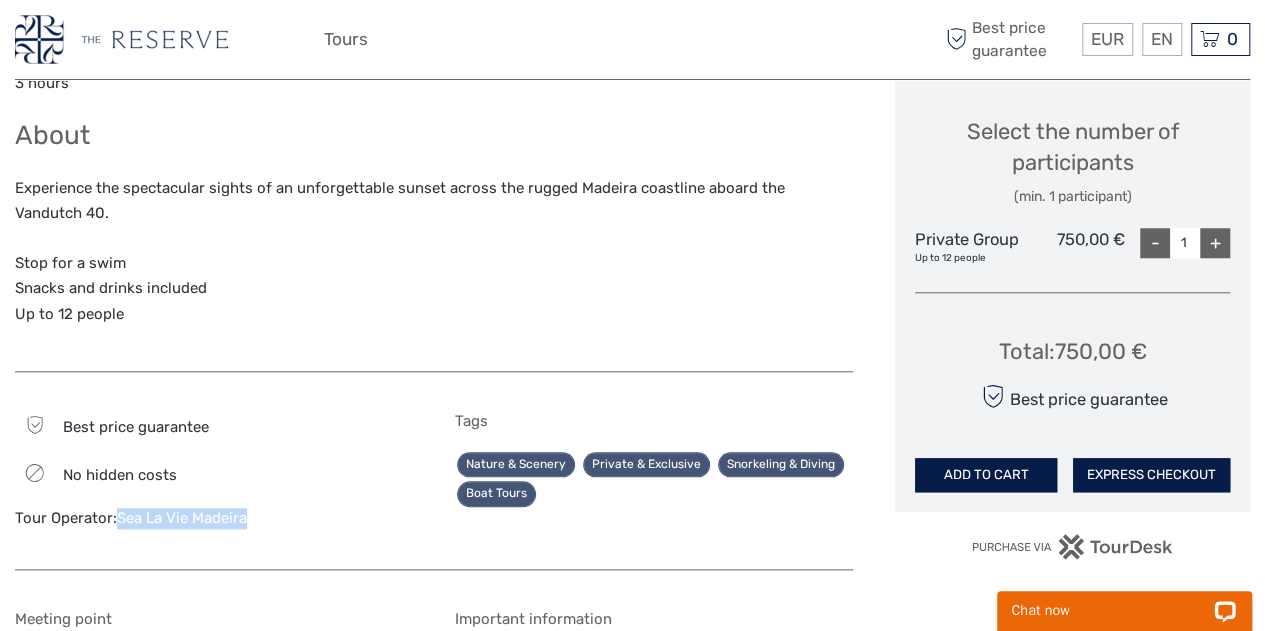 drag, startPoint x: 267, startPoint y: 513, endPoint x: 120, endPoint y: 520, distance: 147.16656 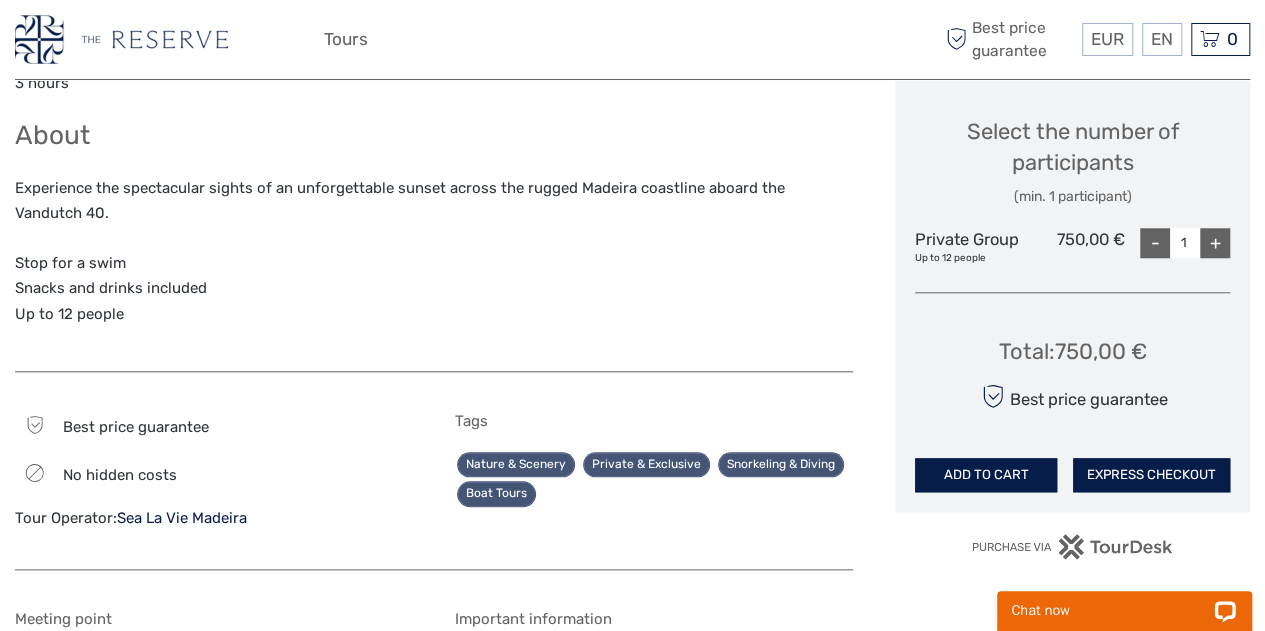 click on "Duration
3 hours
About
Experience the spectacular sights of an unforgettable sunset across the rugged Madeira coastline aboard the Vandutch 40.
Stop for a swim
Snacks and drinks included
Up to 12 people" at bounding box center [434, 179] 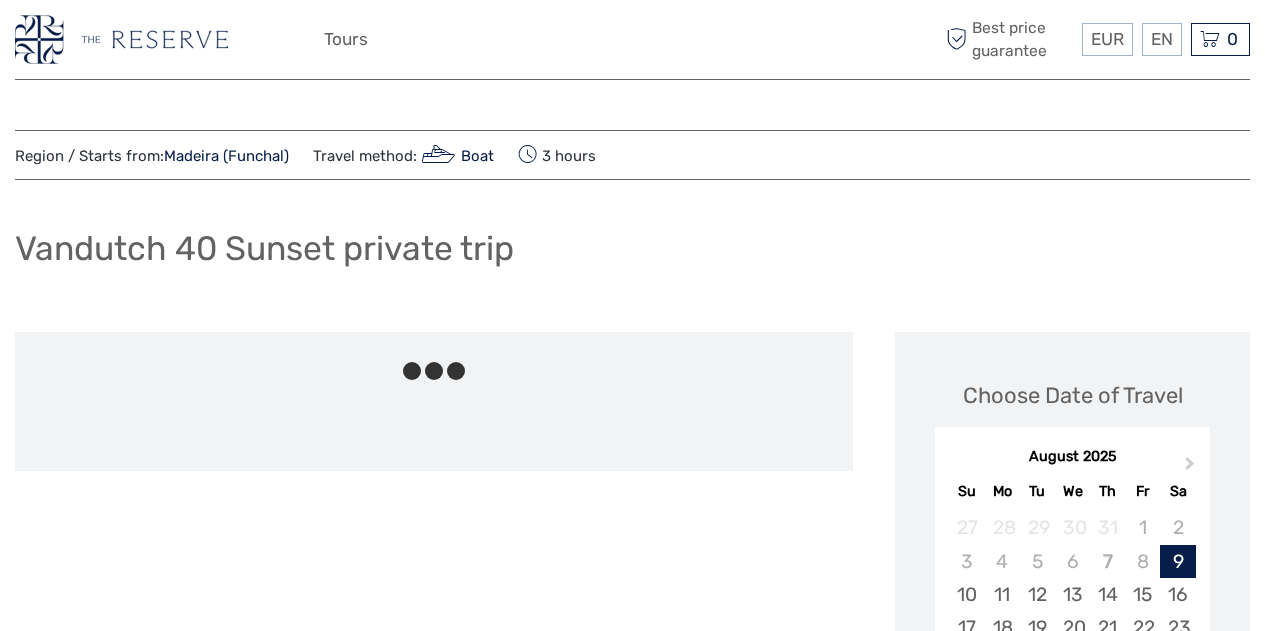 scroll, scrollTop: 0, scrollLeft: 0, axis: both 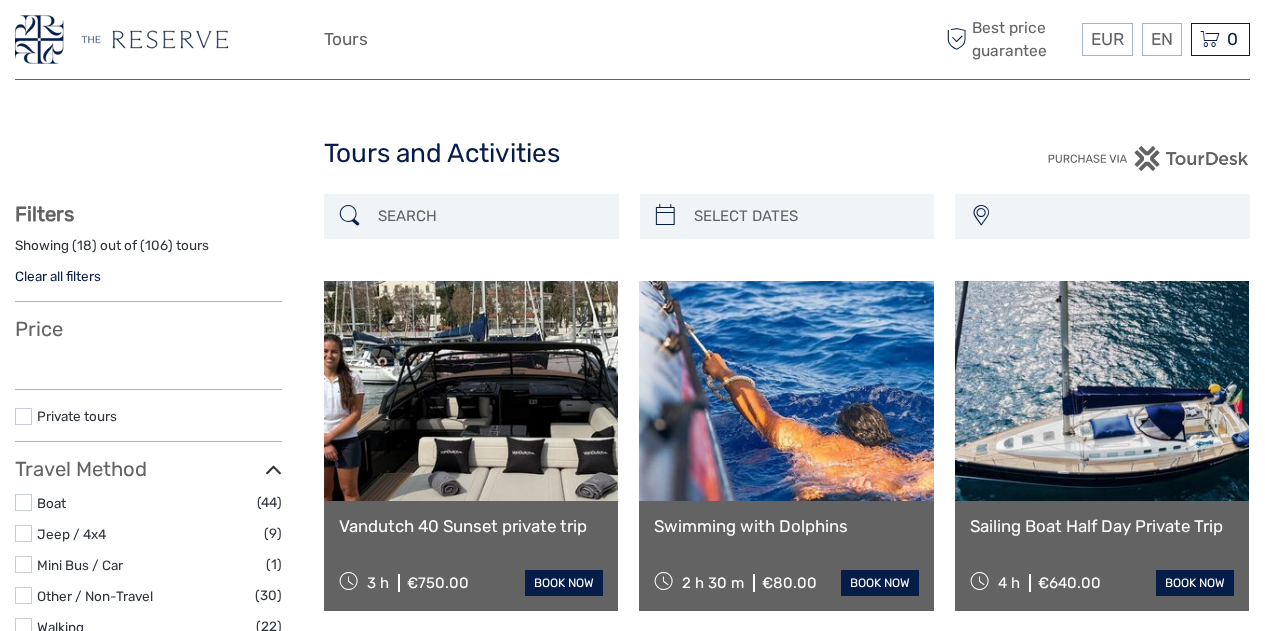 select 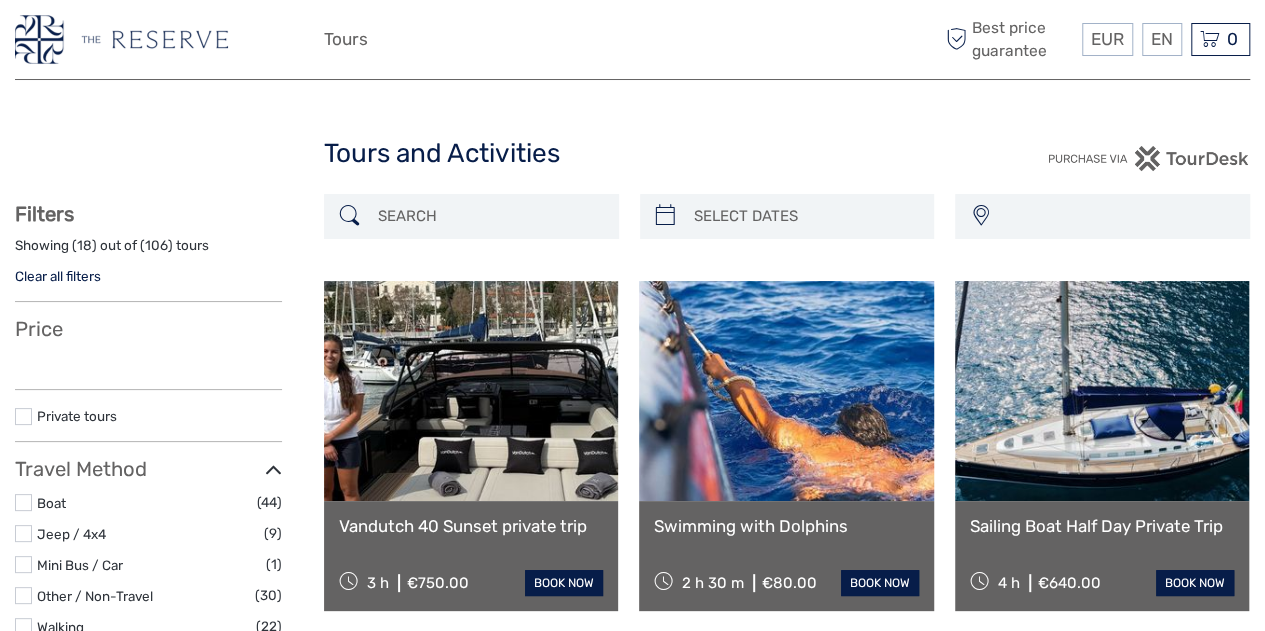 select 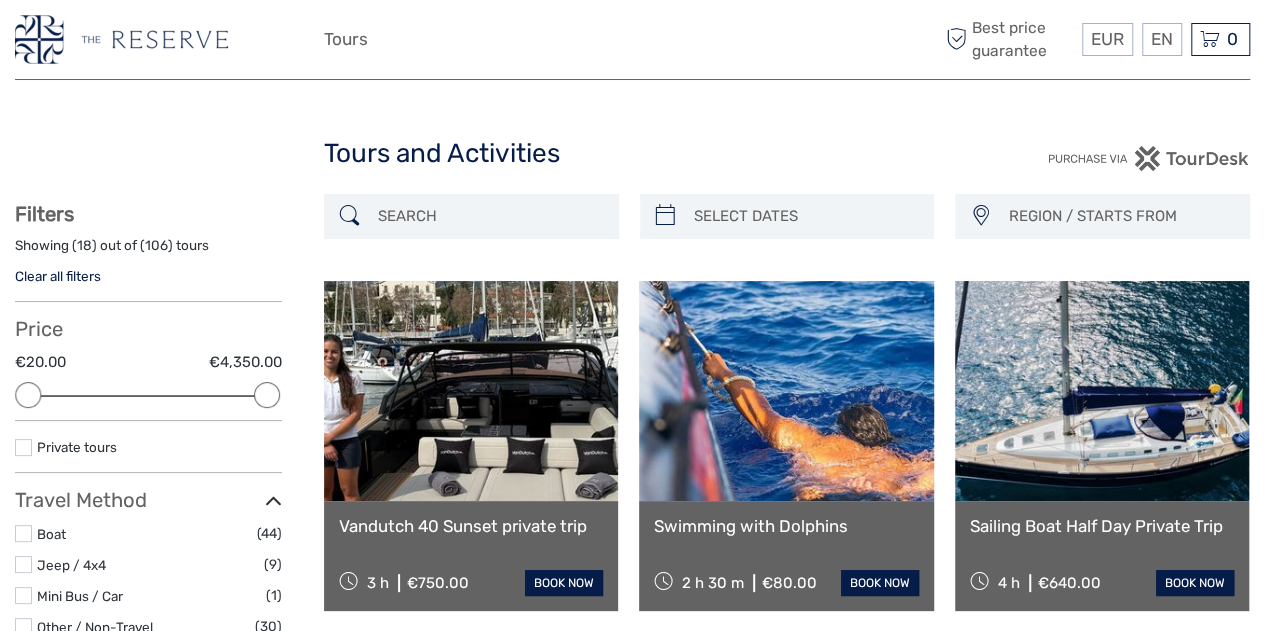 scroll, scrollTop: 0, scrollLeft: 0, axis: both 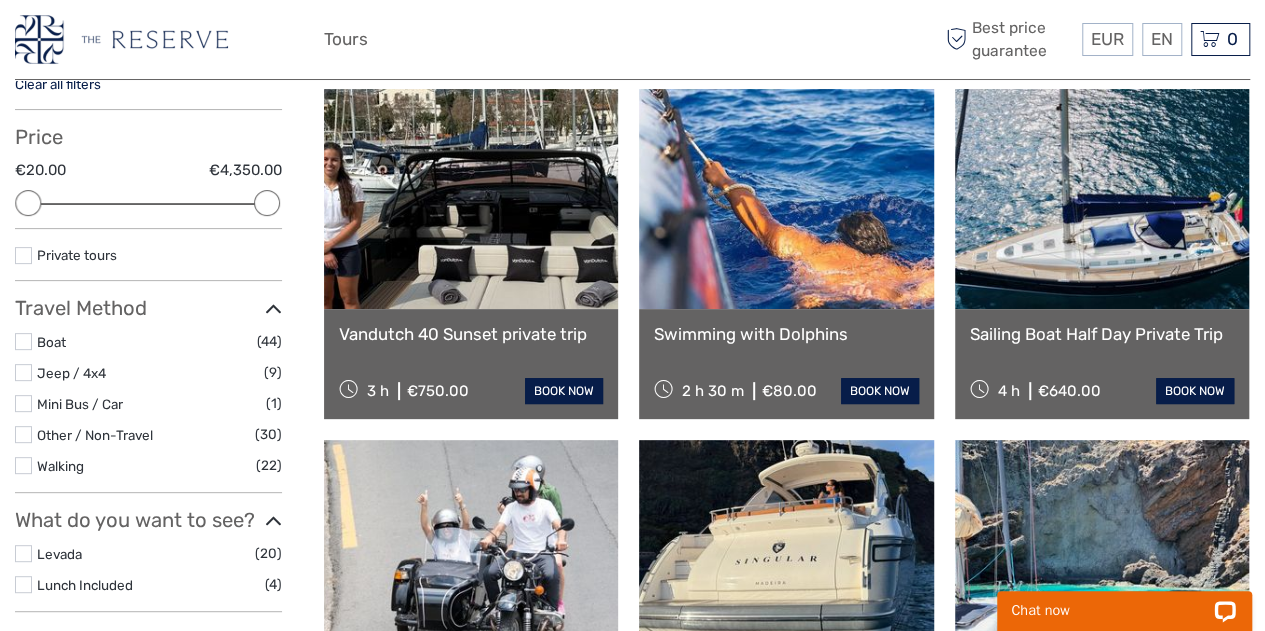 click at bounding box center [23, 372] 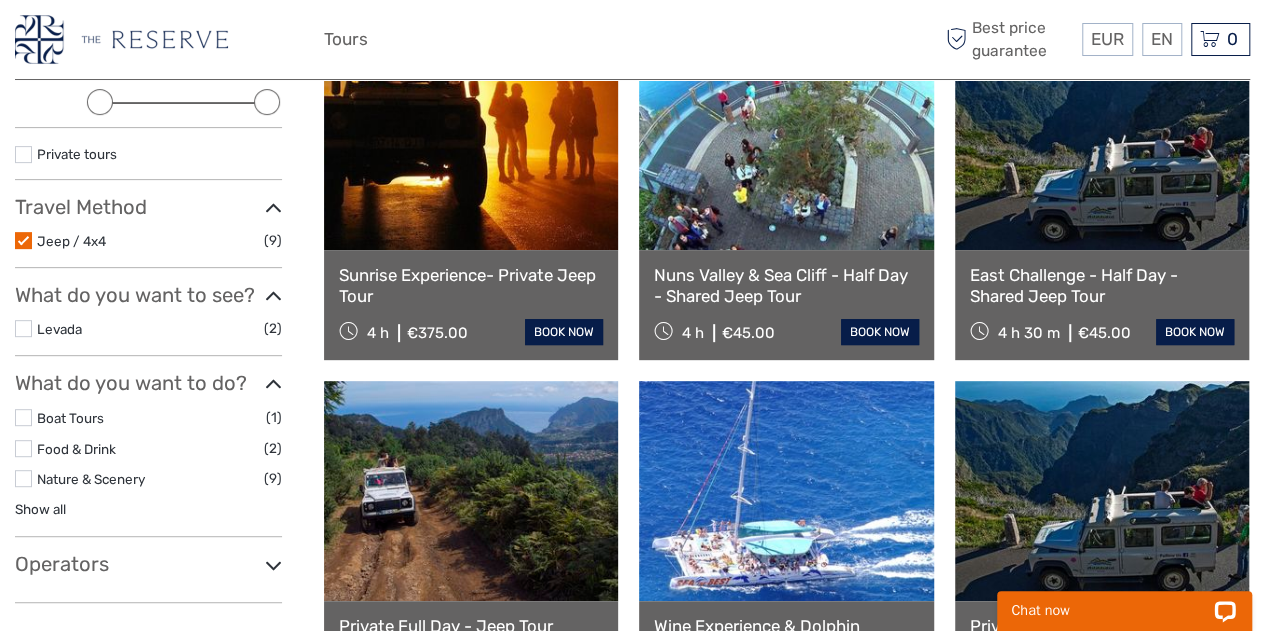 scroll, scrollTop: 287, scrollLeft: 0, axis: vertical 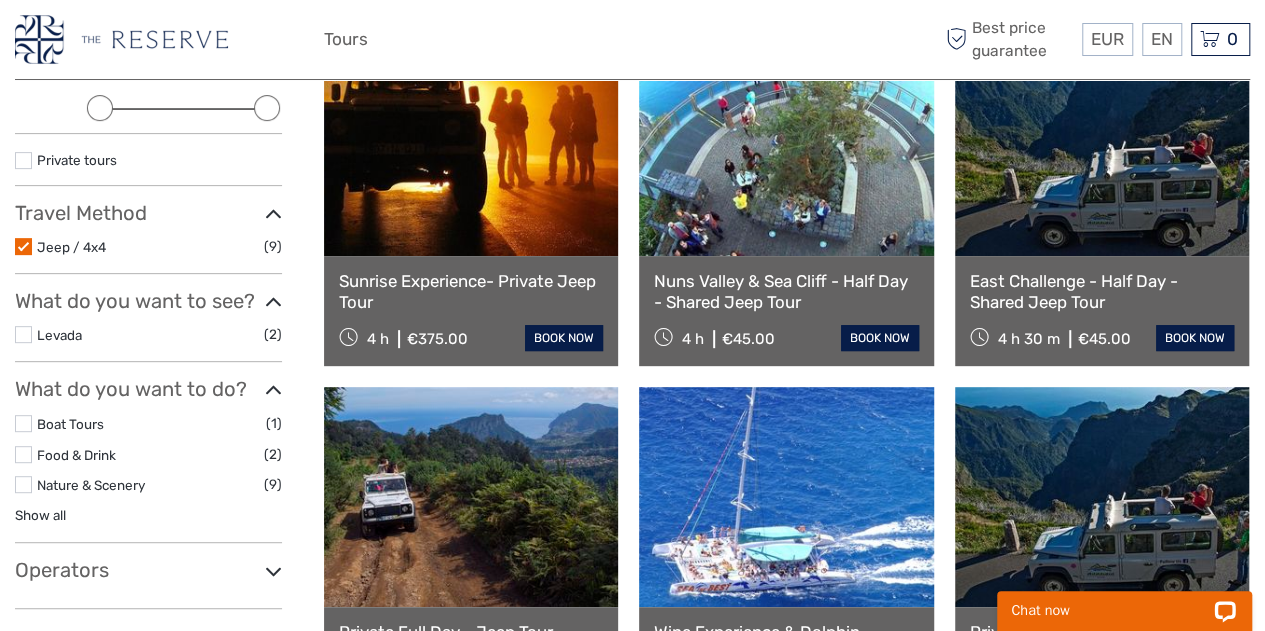click at bounding box center [23, 246] 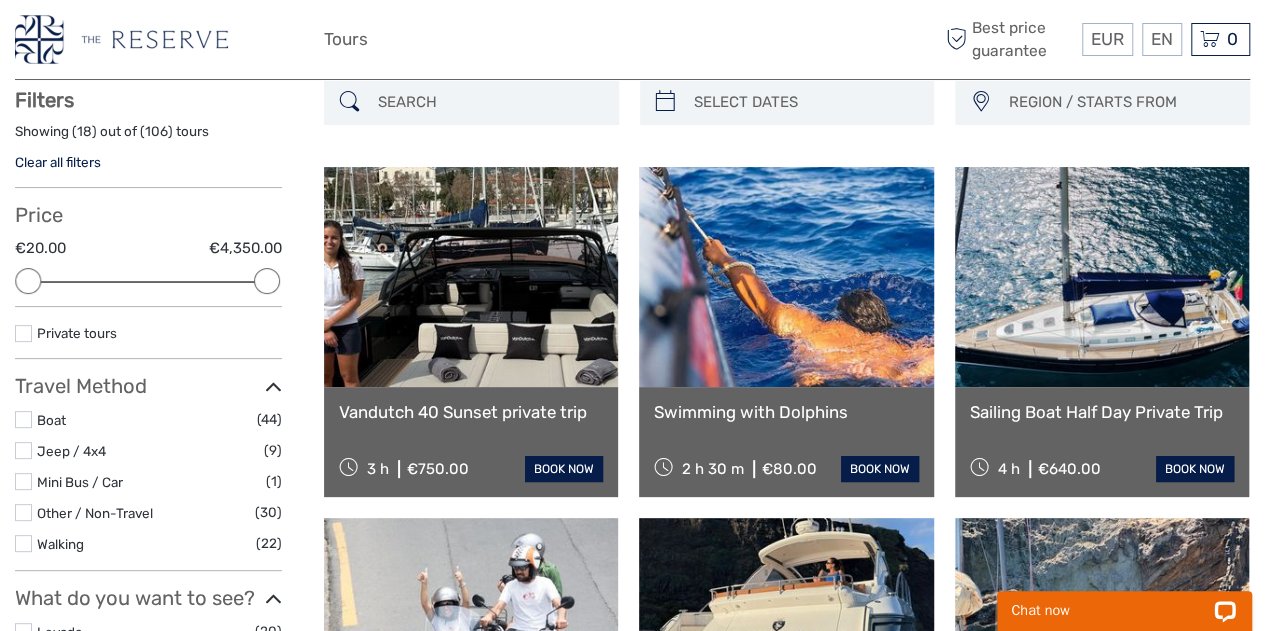 scroll, scrollTop: 113, scrollLeft: 0, axis: vertical 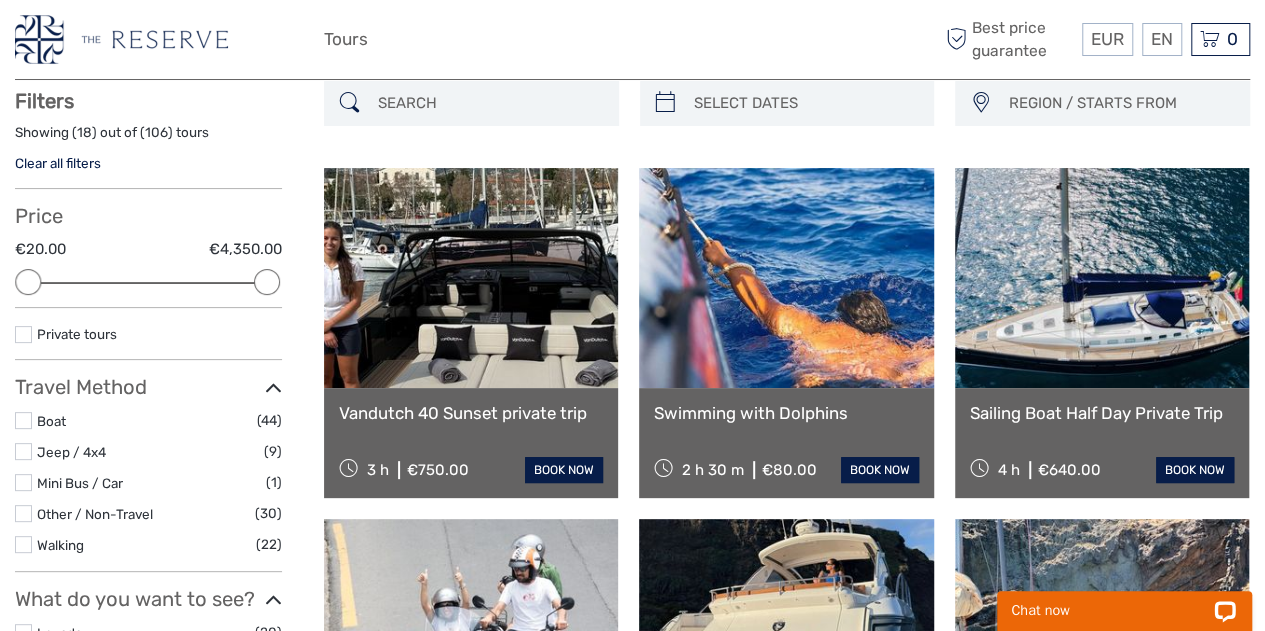 click at bounding box center (23, 451) 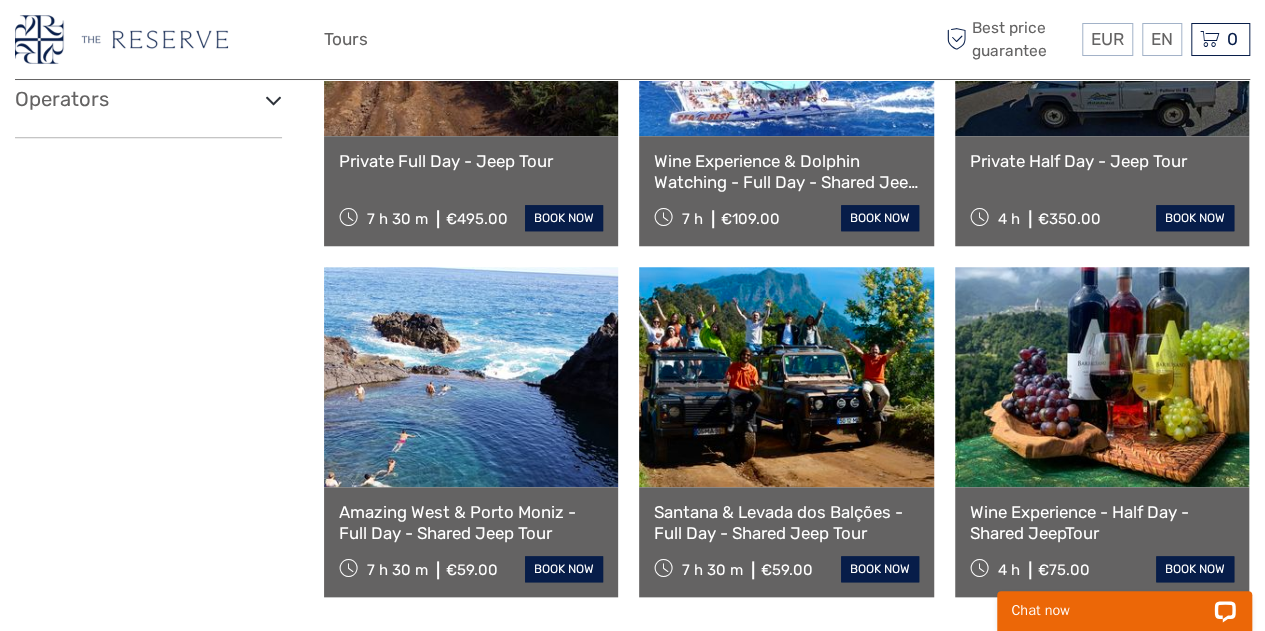 scroll, scrollTop: 759, scrollLeft: 0, axis: vertical 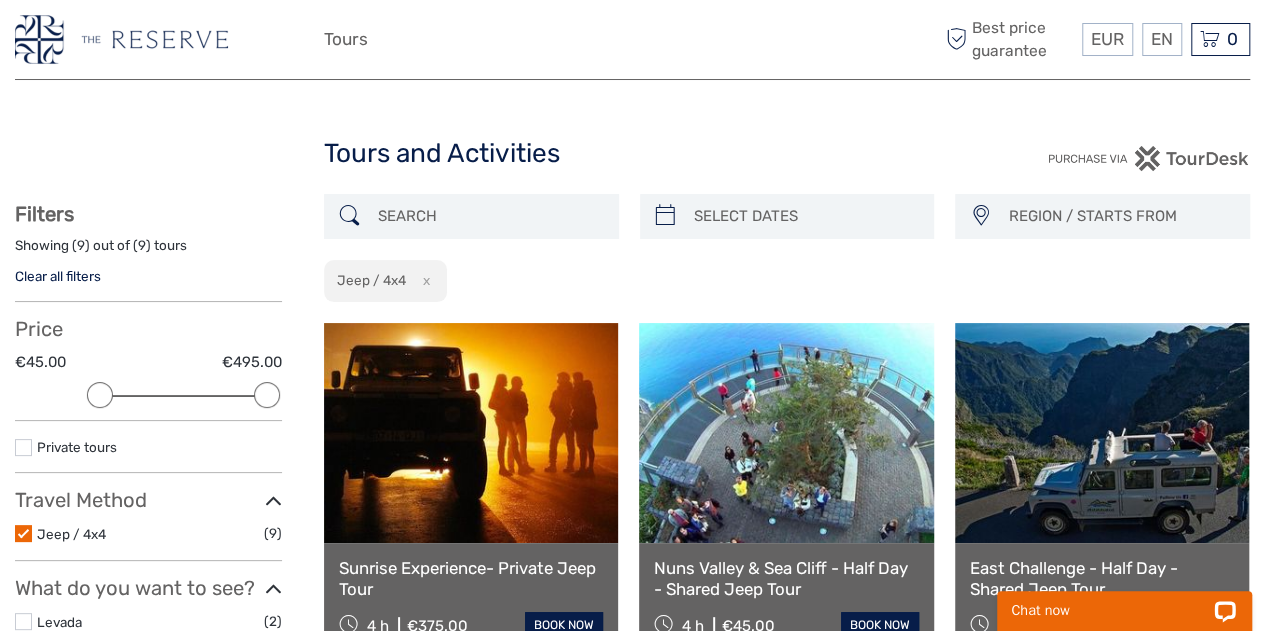 click on "x" at bounding box center [422, 280] 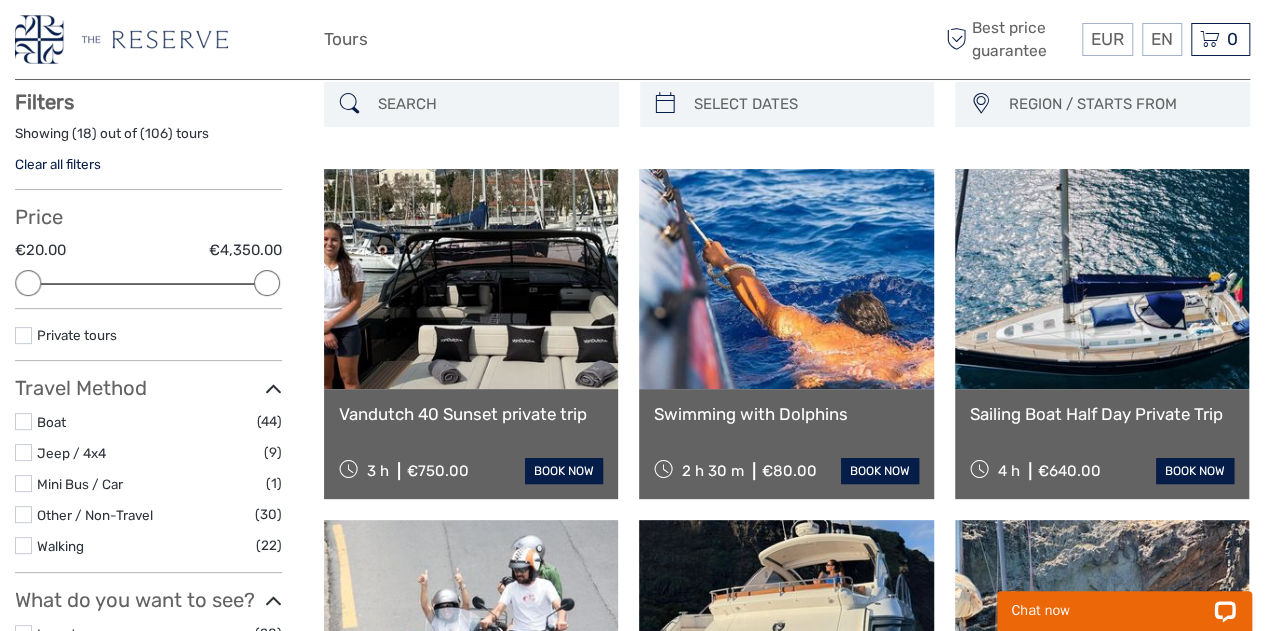 scroll, scrollTop: 113, scrollLeft: 0, axis: vertical 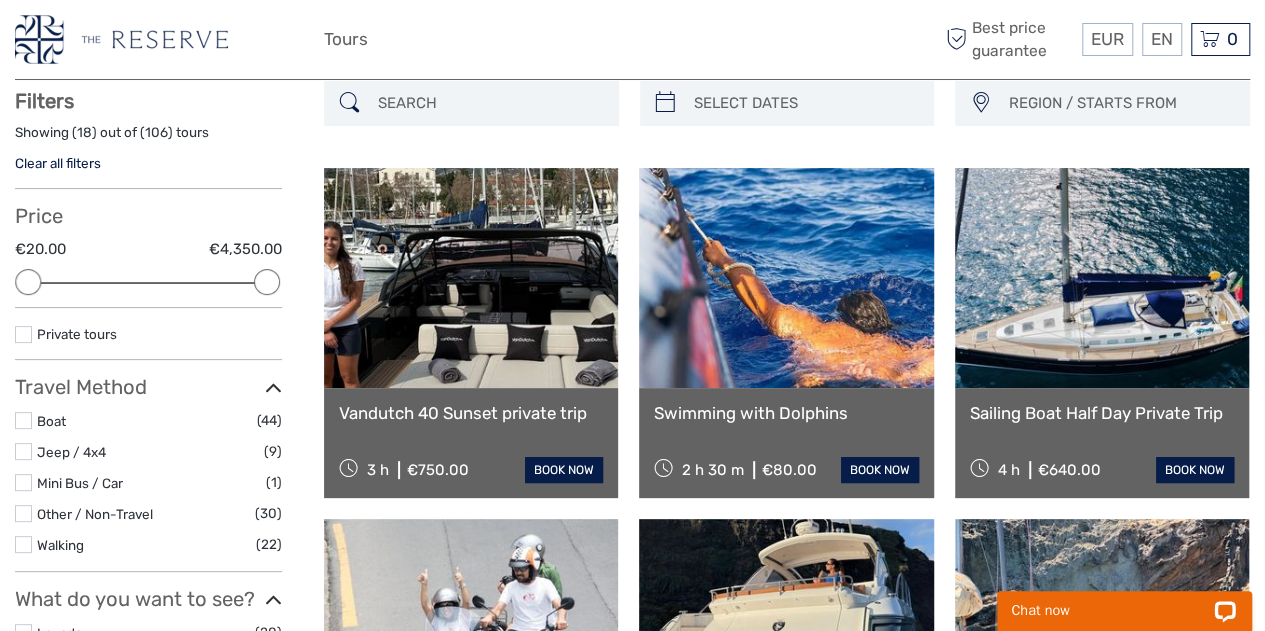 click at bounding box center (23, 334) 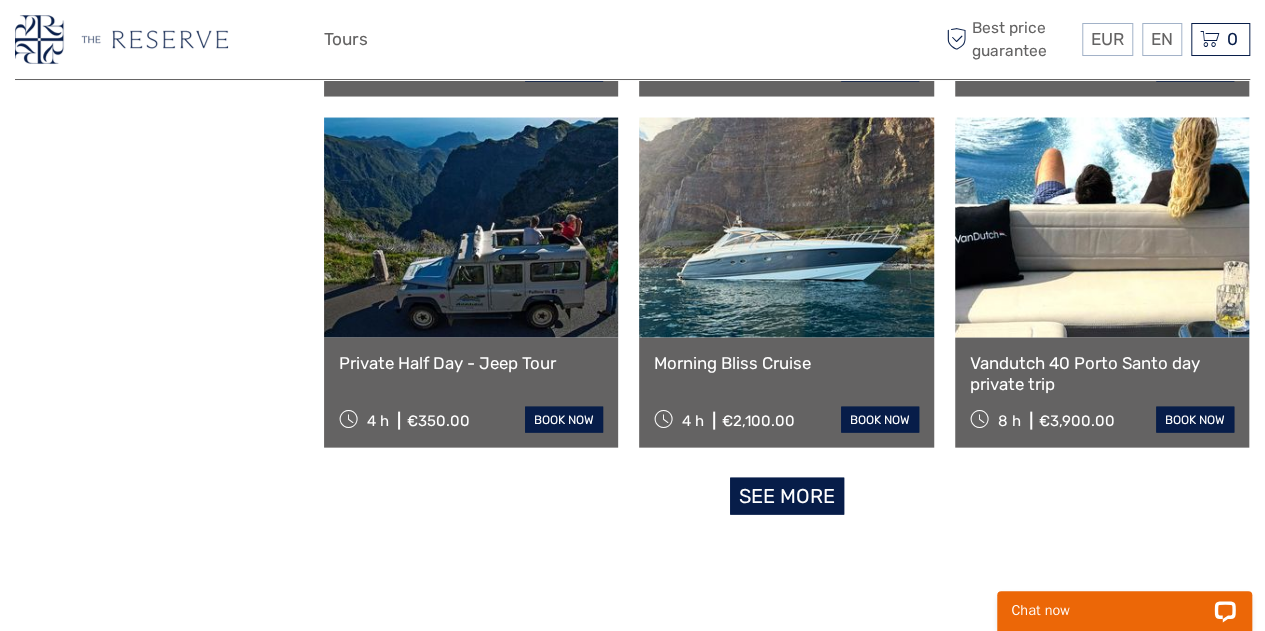 scroll, scrollTop: 1962, scrollLeft: 0, axis: vertical 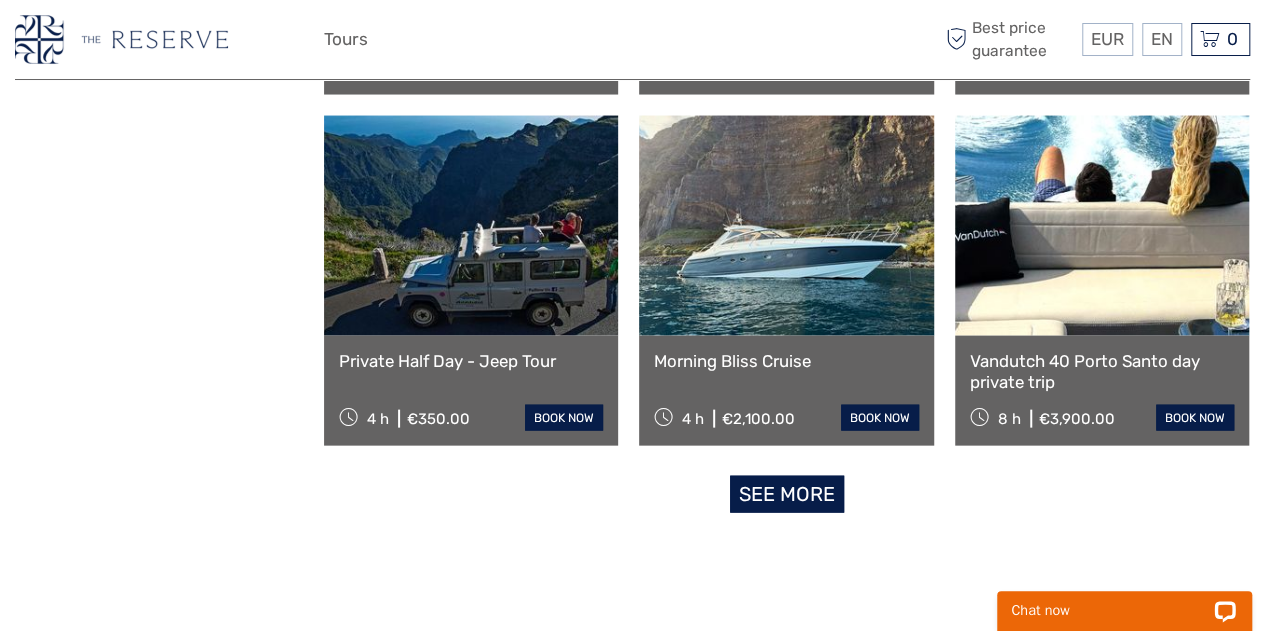 click on "See more" at bounding box center [787, 494] 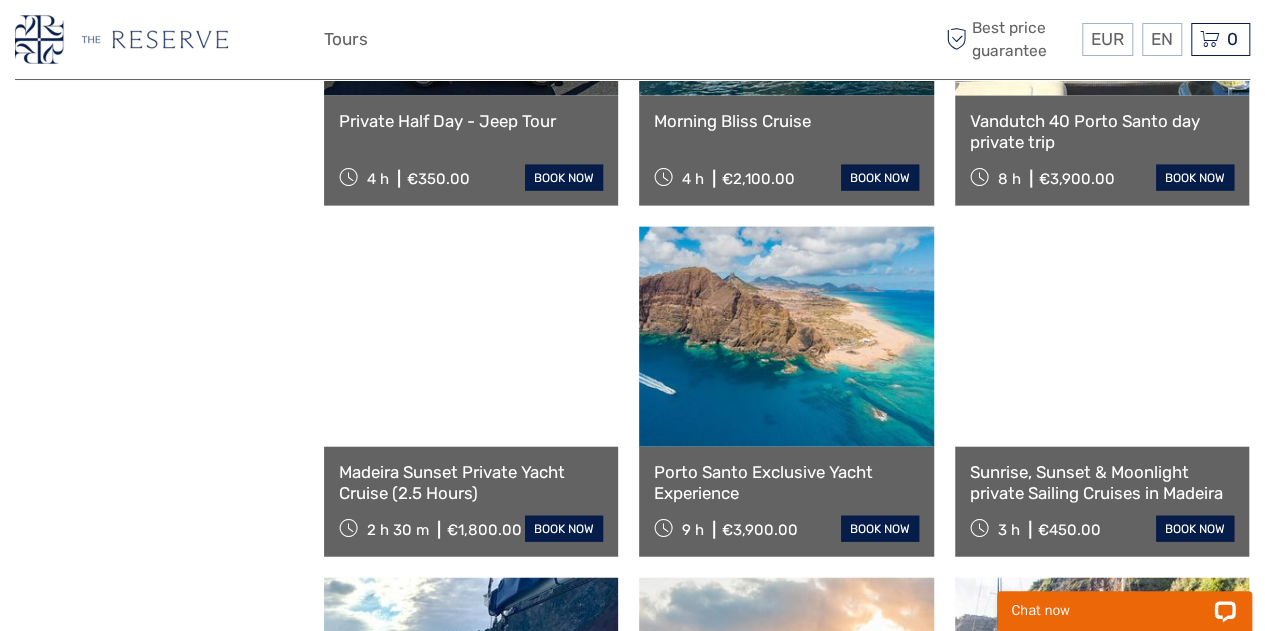 scroll, scrollTop: 2203, scrollLeft: 0, axis: vertical 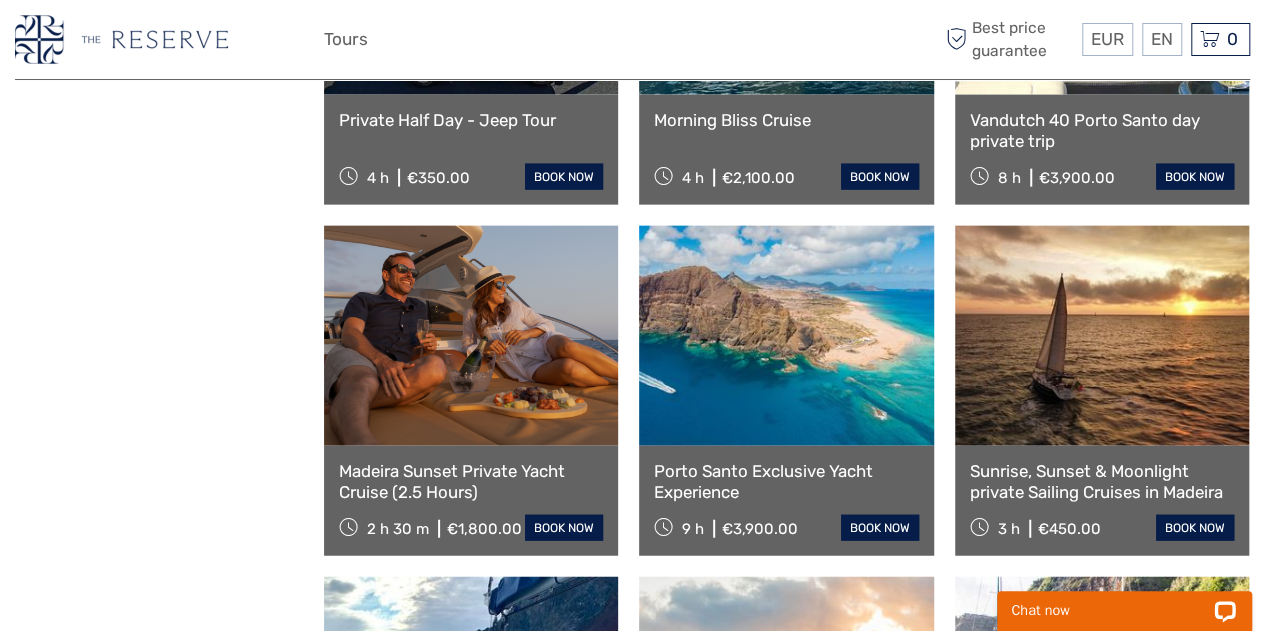drag, startPoint x: 412, startPoint y: 456, endPoint x: 398, endPoint y: 492, distance: 38.626415 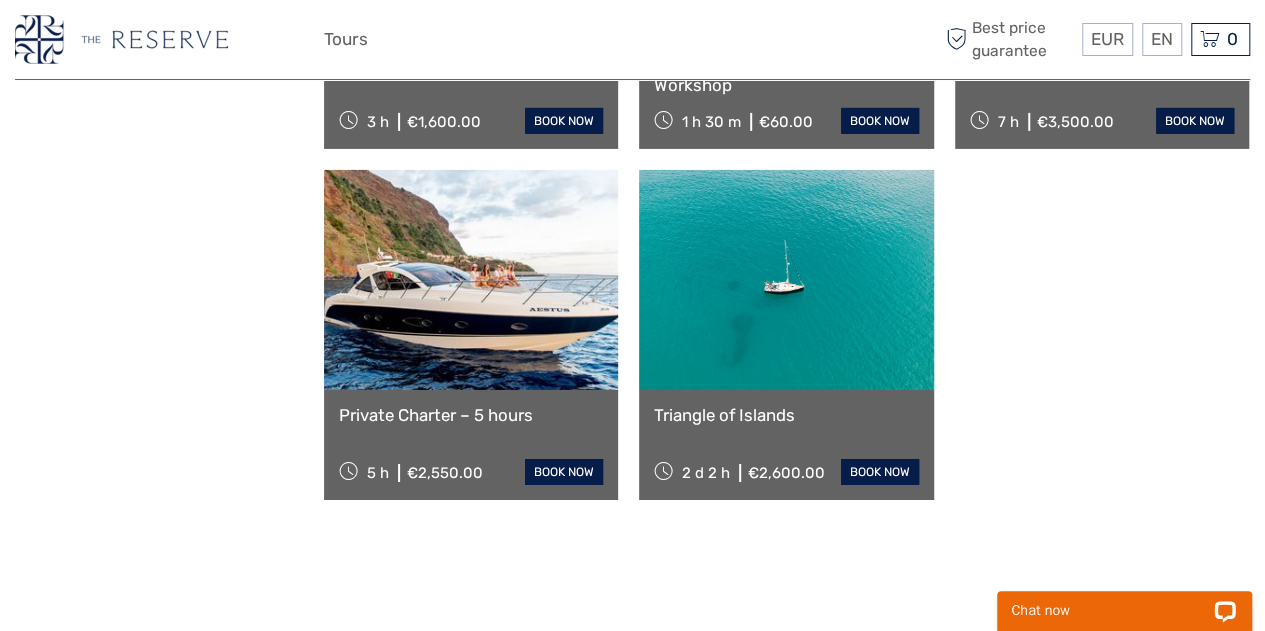 scroll, scrollTop: 3334, scrollLeft: 0, axis: vertical 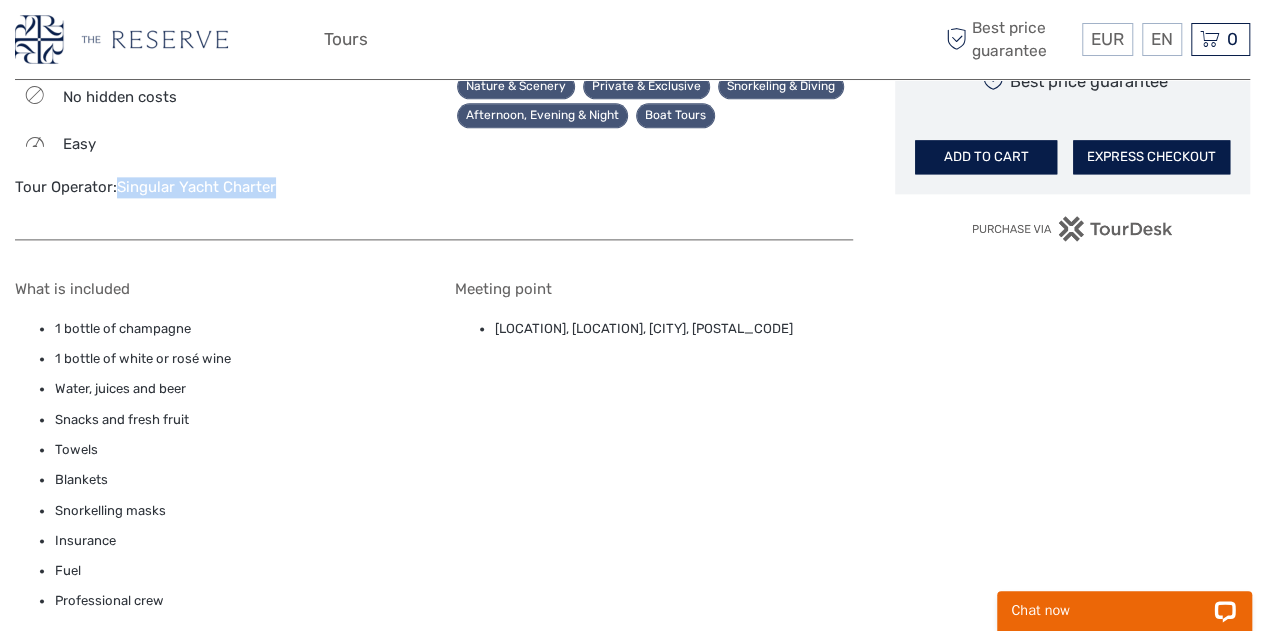 drag, startPoint x: 281, startPoint y: 188, endPoint x: 118, endPoint y: 185, distance: 163.0276 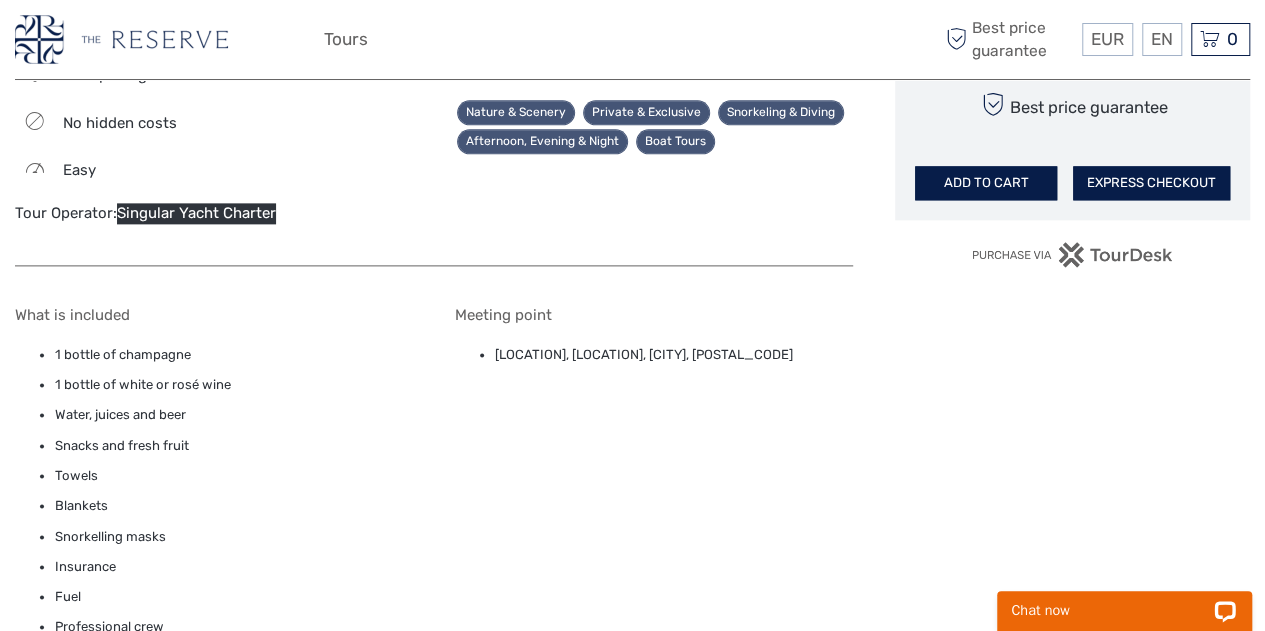 scroll, scrollTop: 1197, scrollLeft: 0, axis: vertical 